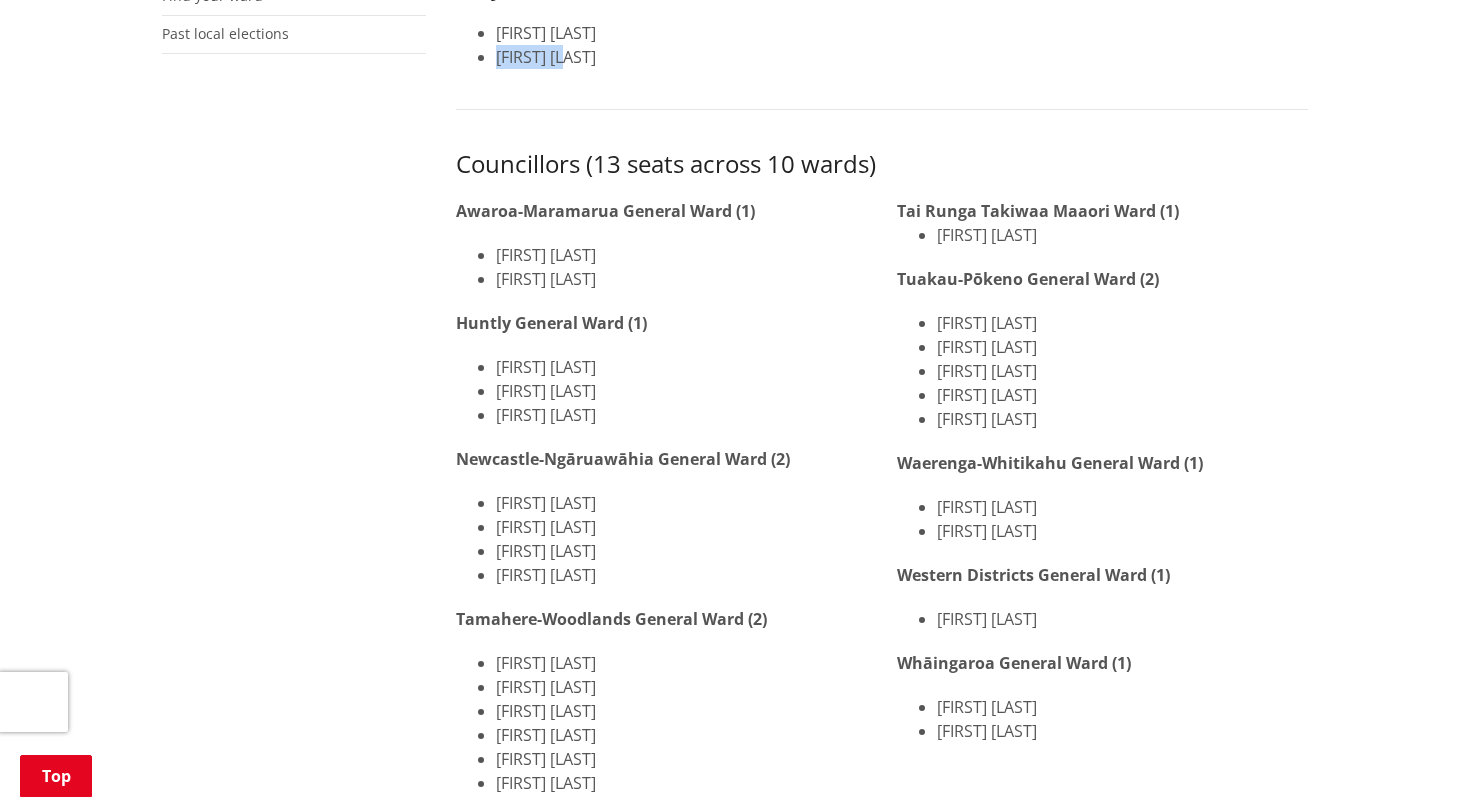 scroll, scrollTop: 624, scrollLeft: 0, axis: vertical 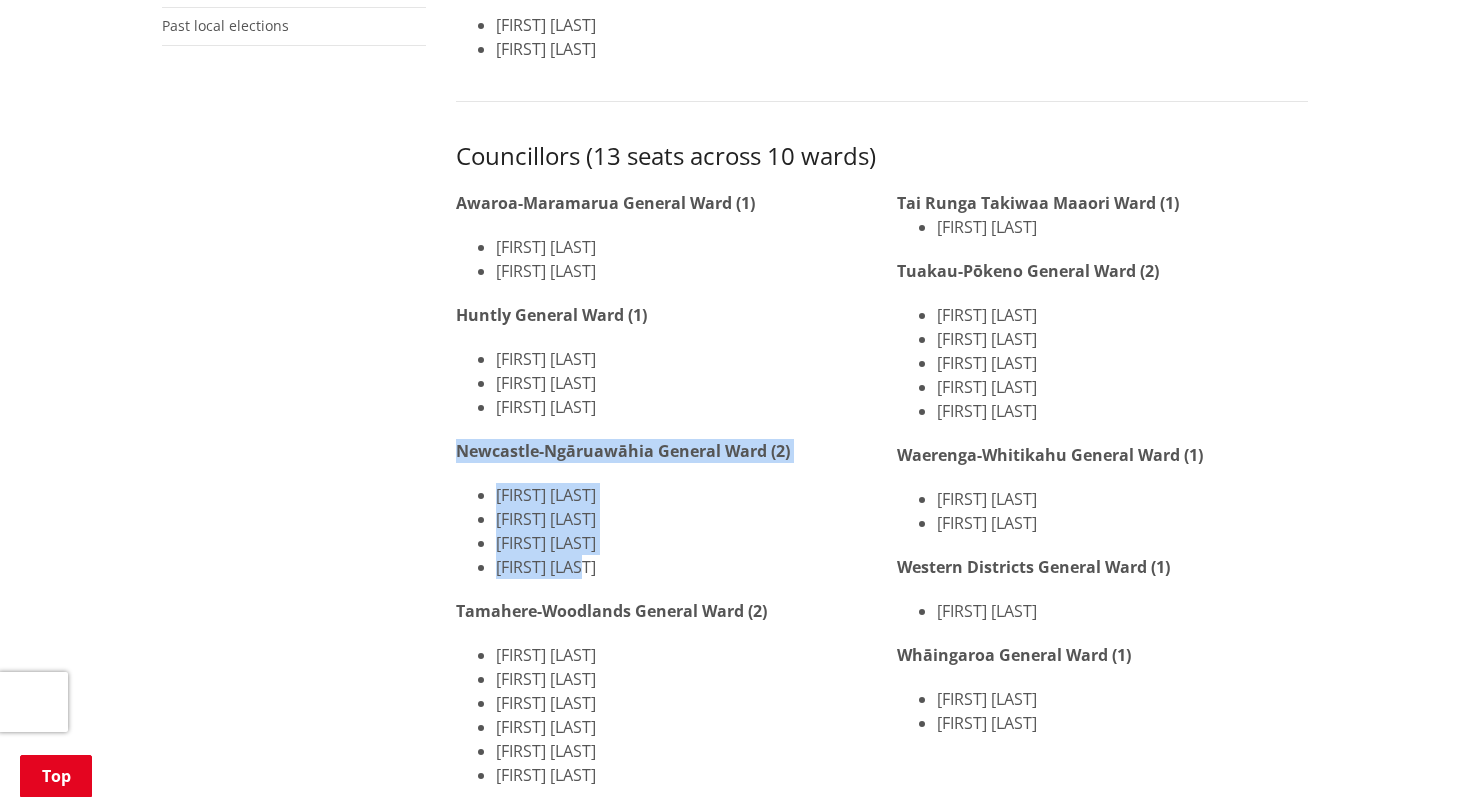 drag, startPoint x: 470, startPoint y: 376, endPoint x: 731, endPoint y: 486, distance: 283.23312 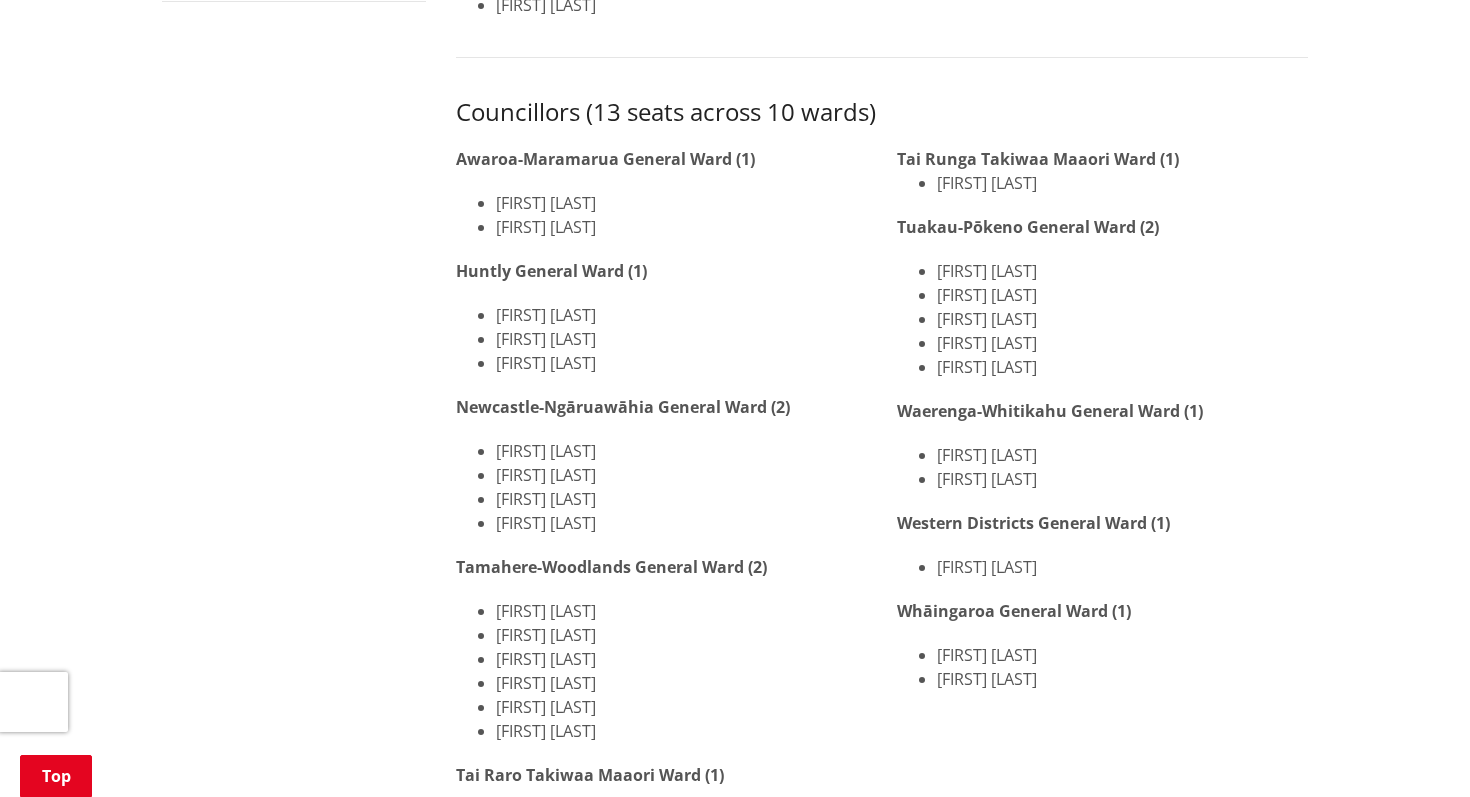 scroll, scrollTop: 661, scrollLeft: 0, axis: vertical 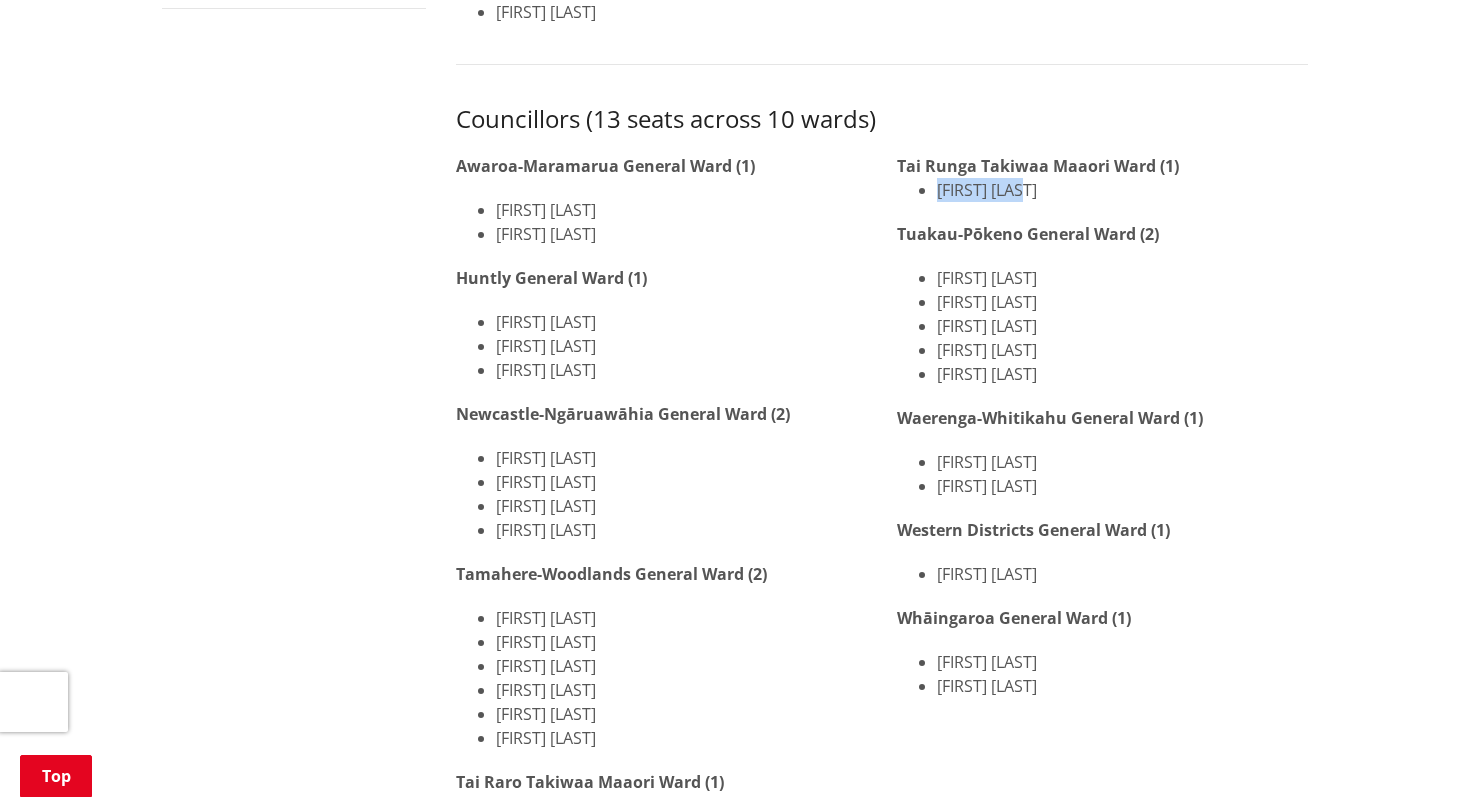 drag, startPoint x: 967, startPoint y: 111, endPoint x: 1147, endPoint y: 160, distance: 186.55026 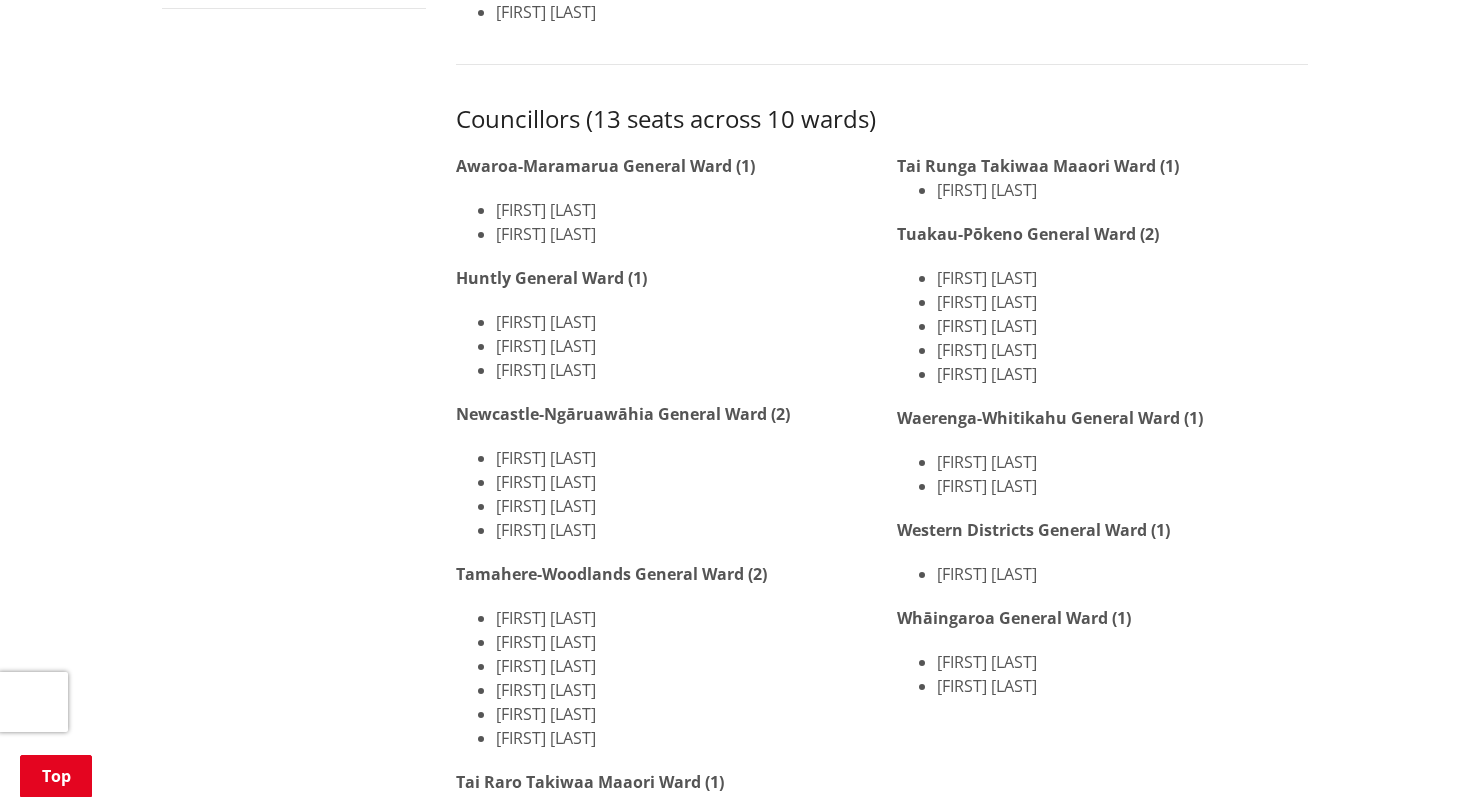click on "[FIRST] [LAST]" at bounding box center [1122, 326] 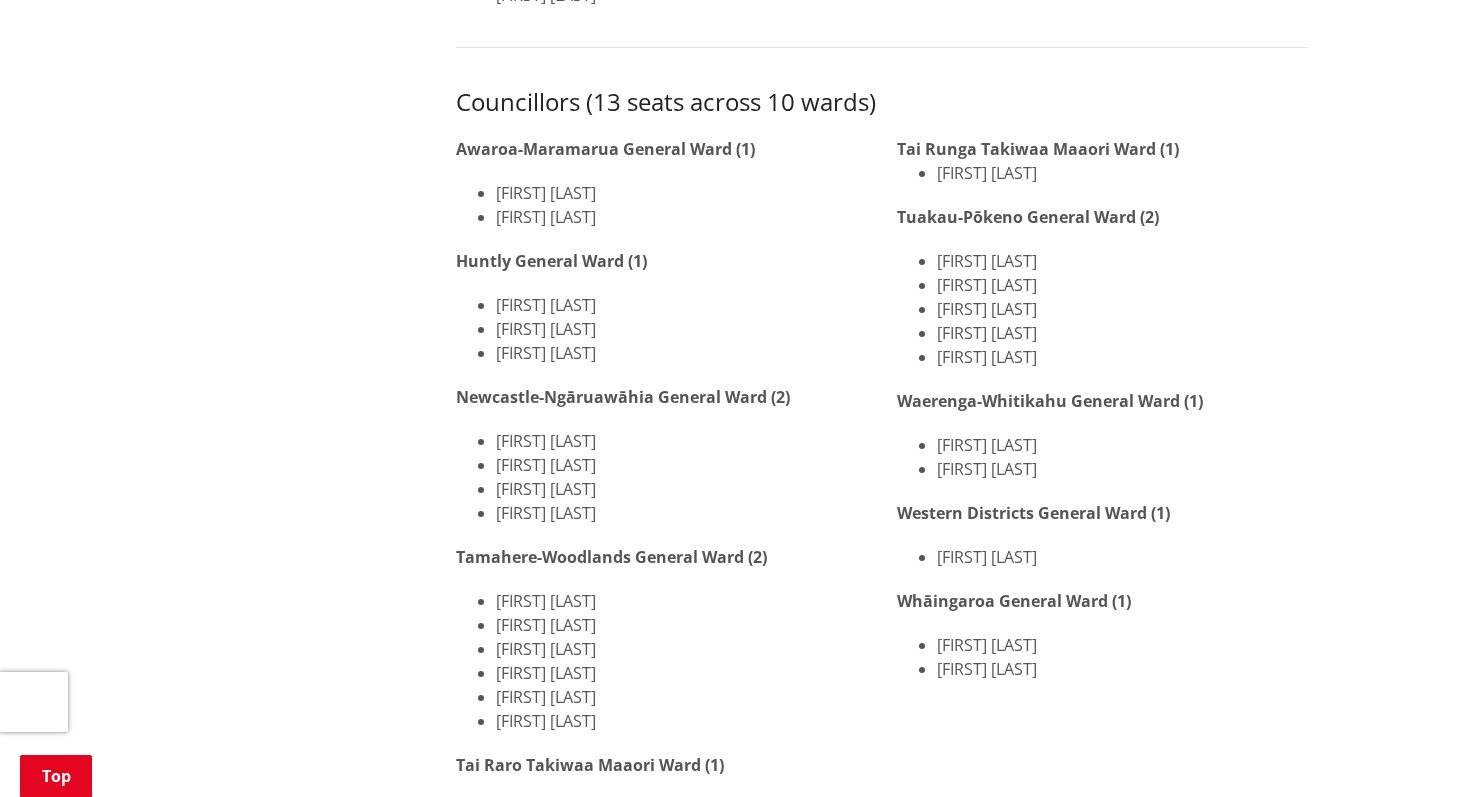 scroll, scrollTop: 716, scrollLeft: 0, axis: vertical 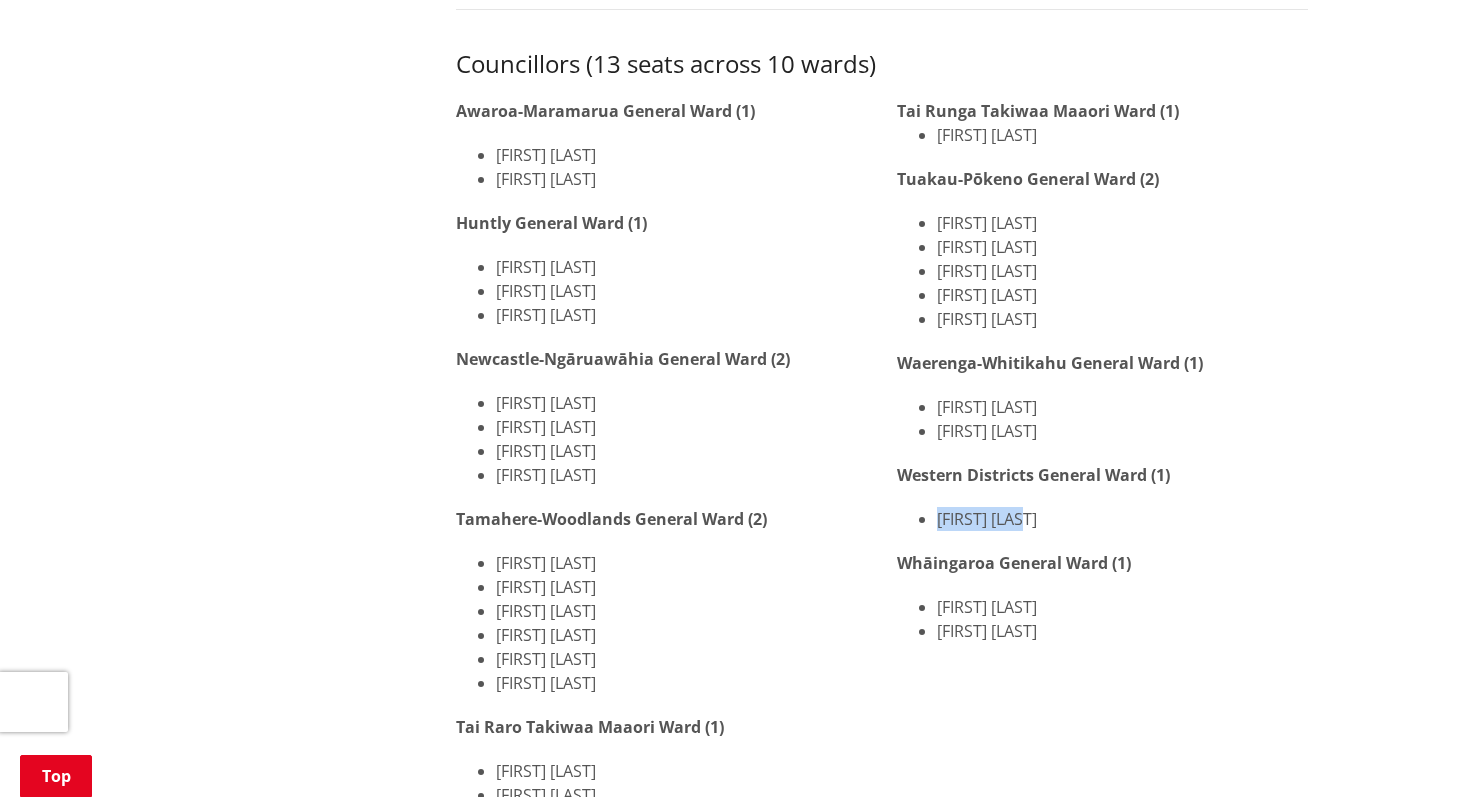 drag, startPoint x: 951, startPoint y: 446, endPoint x: 1050, endPoint y: 449, distance: 99.04544 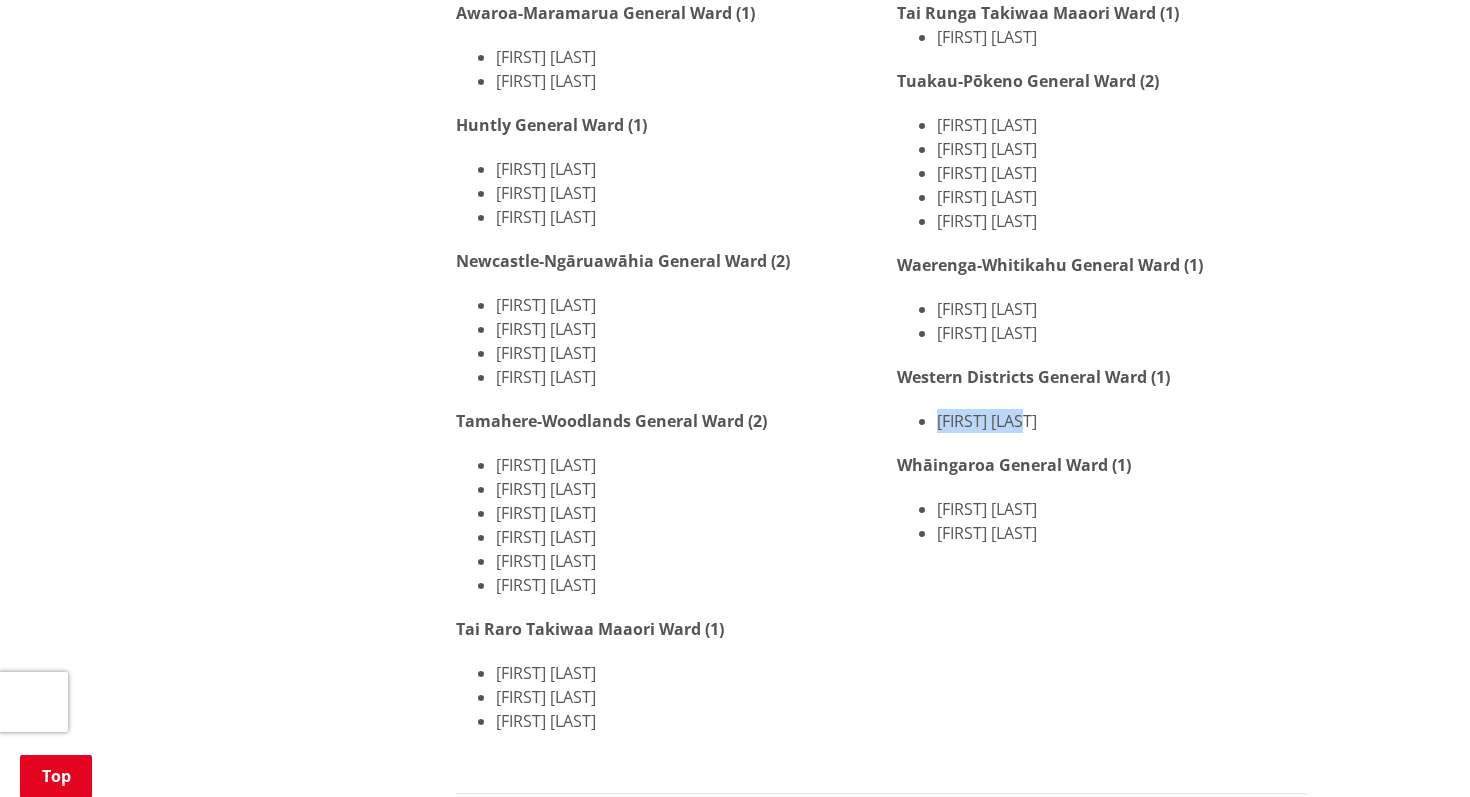 scroll, scrollTop: 815, scrollLeft: 0, axis: vertical 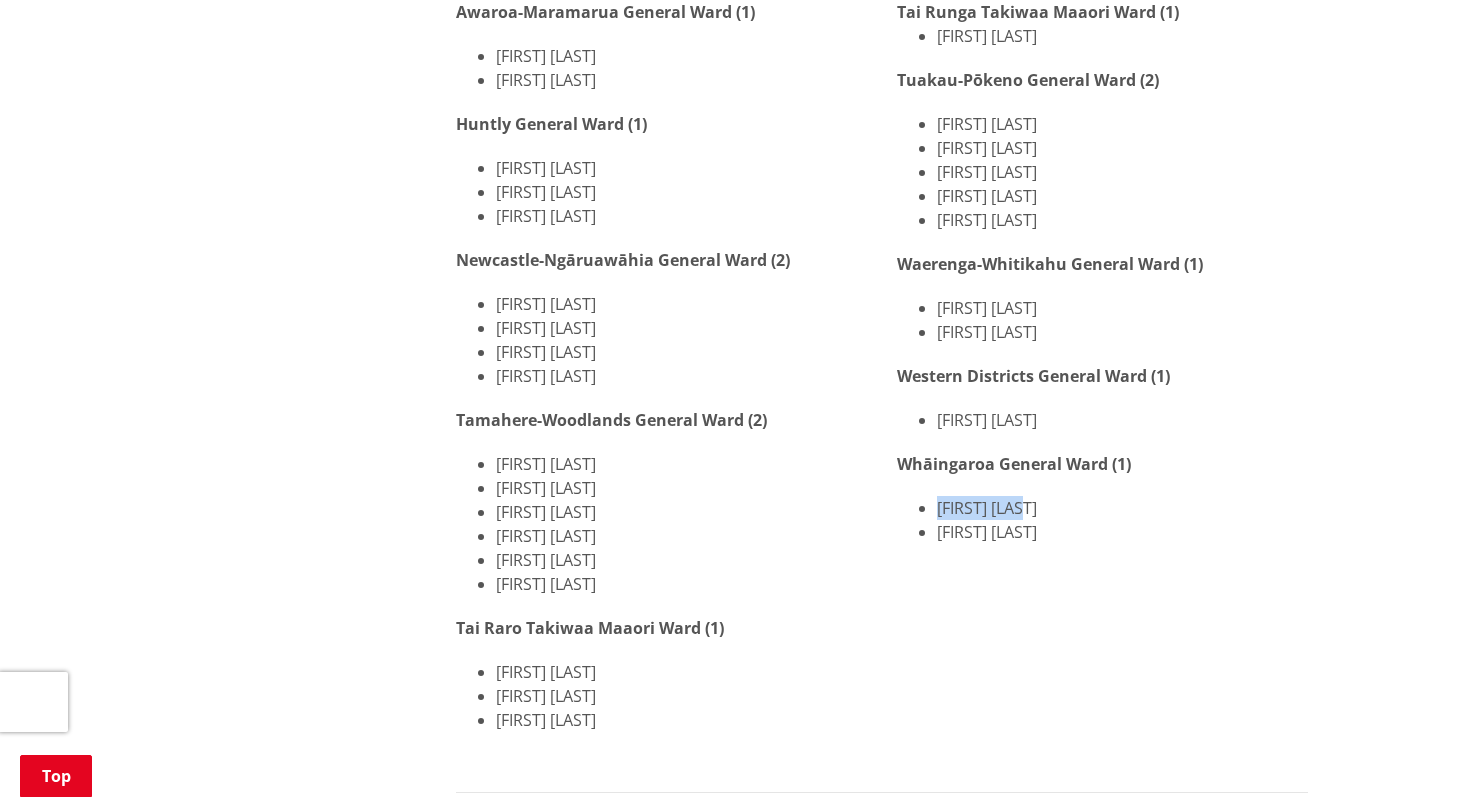 drag, startPoint x: 932, startPoint y: 435, endPoint x: 1106, endPoint y: 472, distance: 177.89041 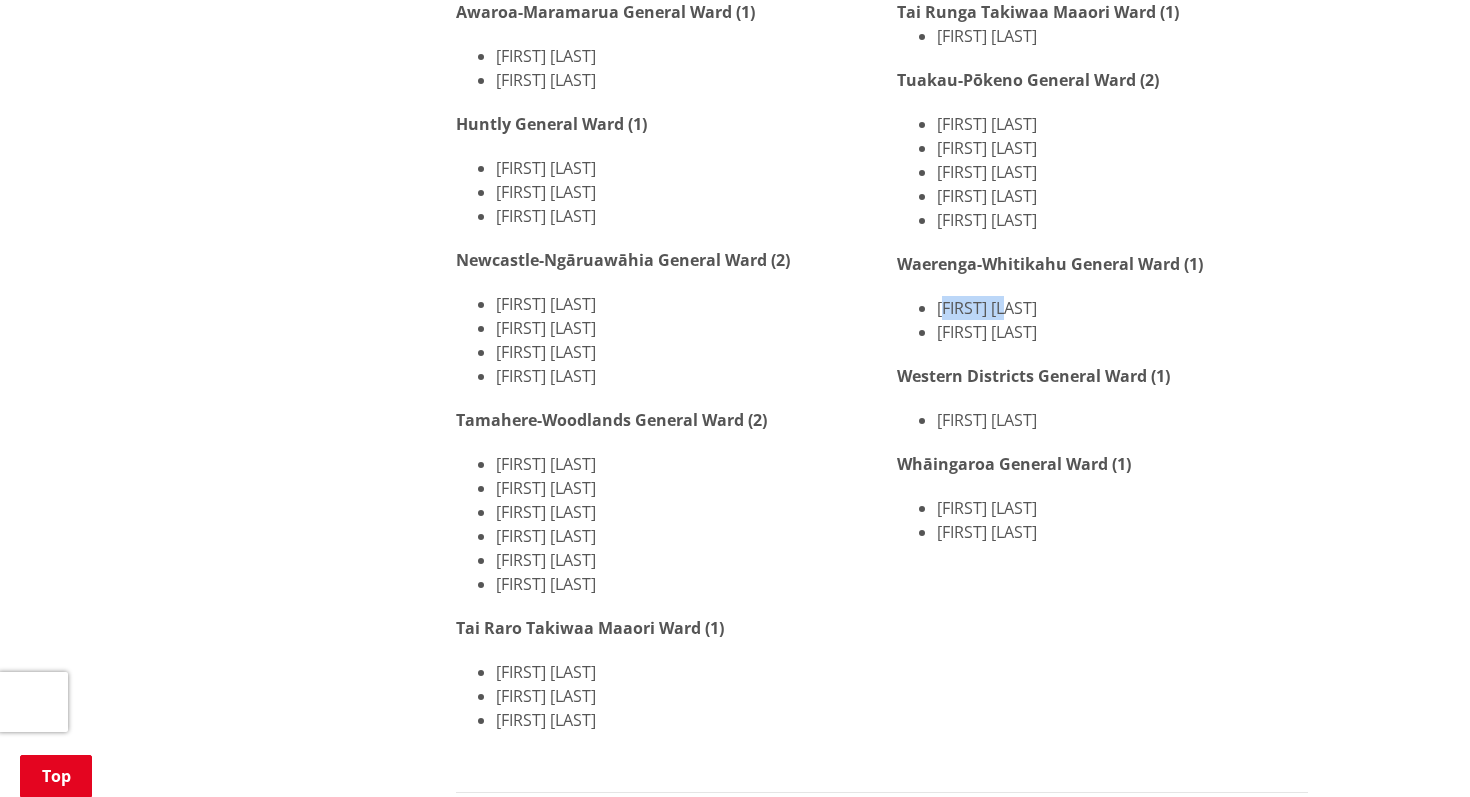 click on "[FIRST] [LAST]" at bounding box center [1122, 308] 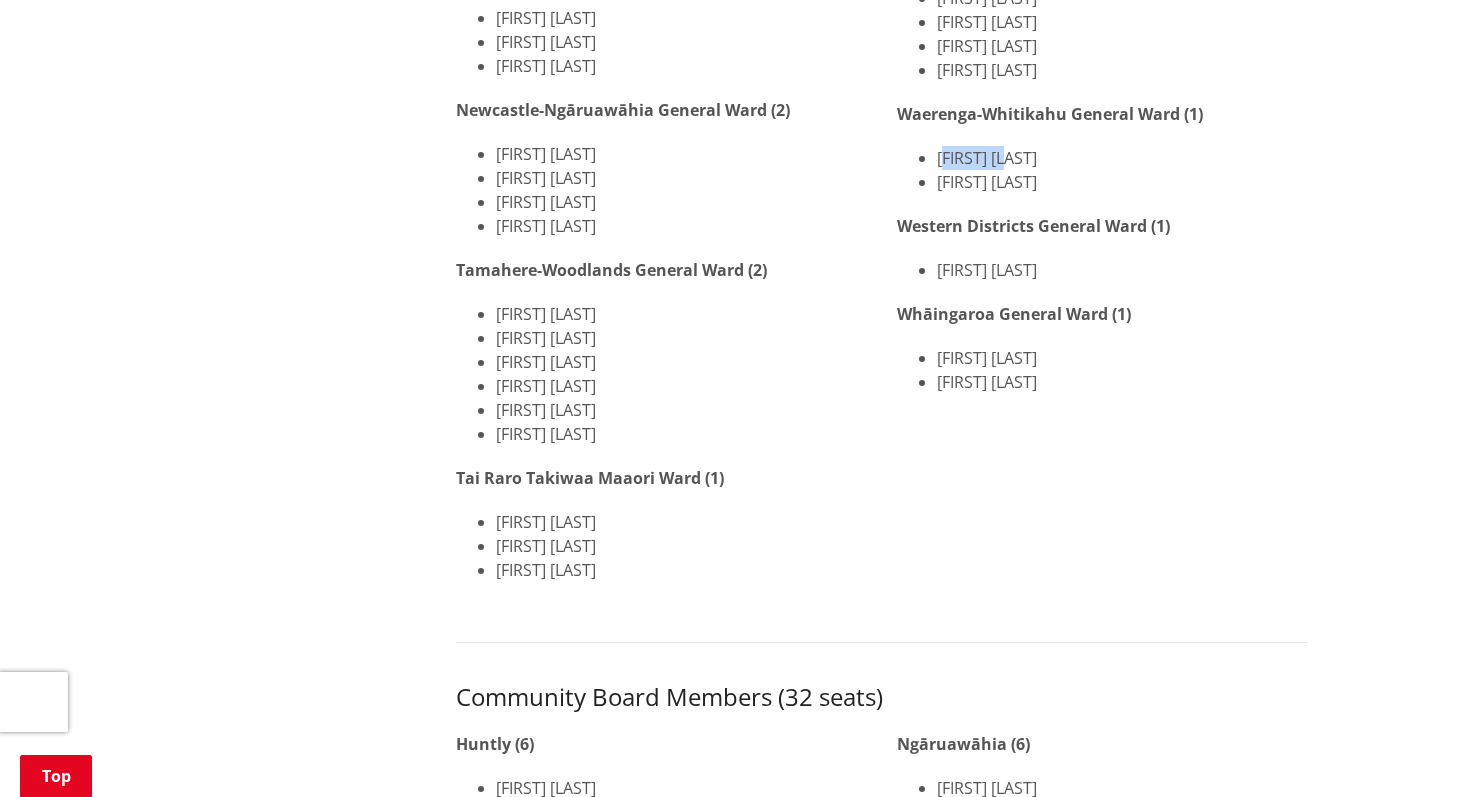 scroll, scrollTop: 966, scrollLeft: 0, axis: vertical 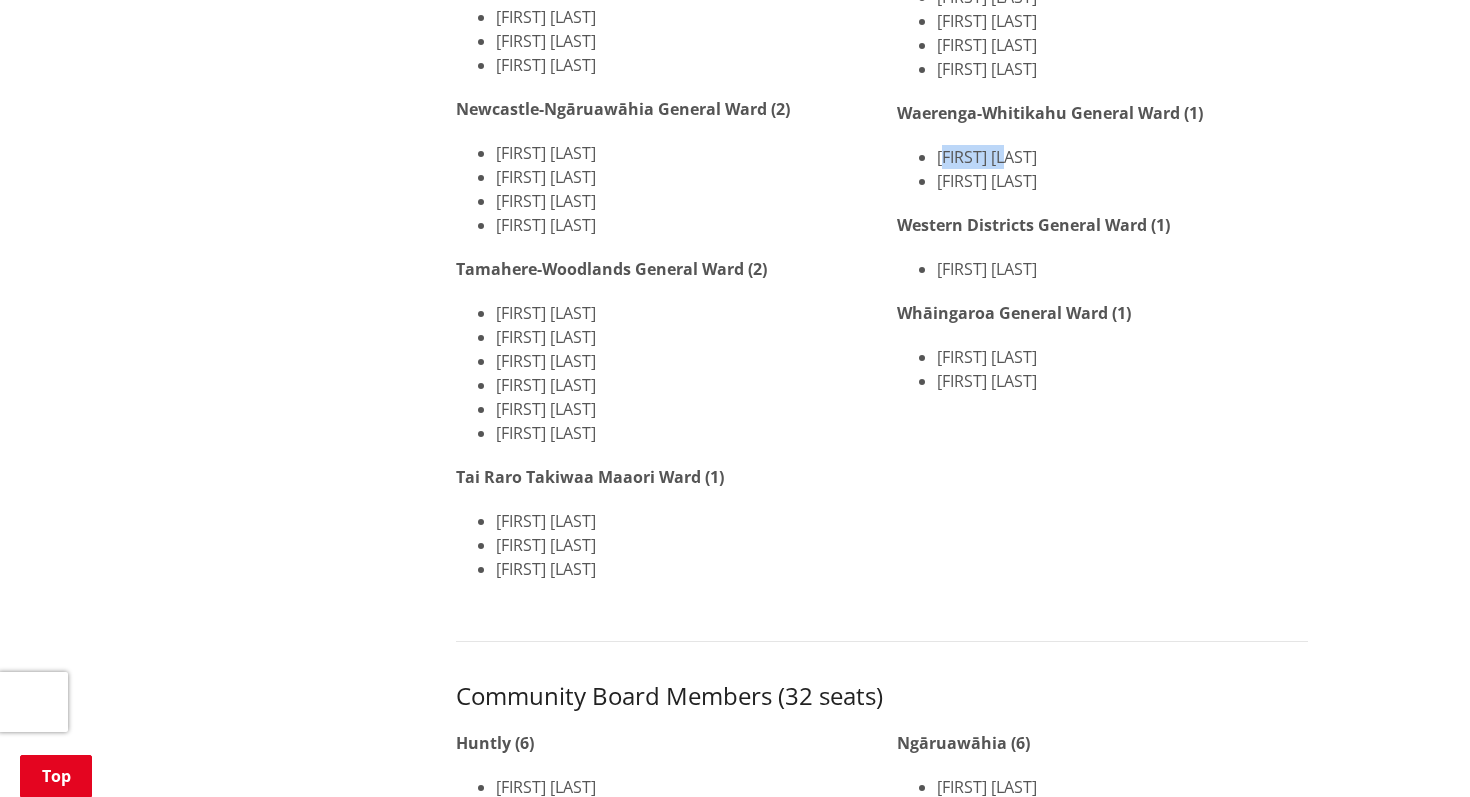 drag, startPoint x: 508, startPoint y: 470, endPoint x: 727, endPoint y: 500, distance: 221.04524 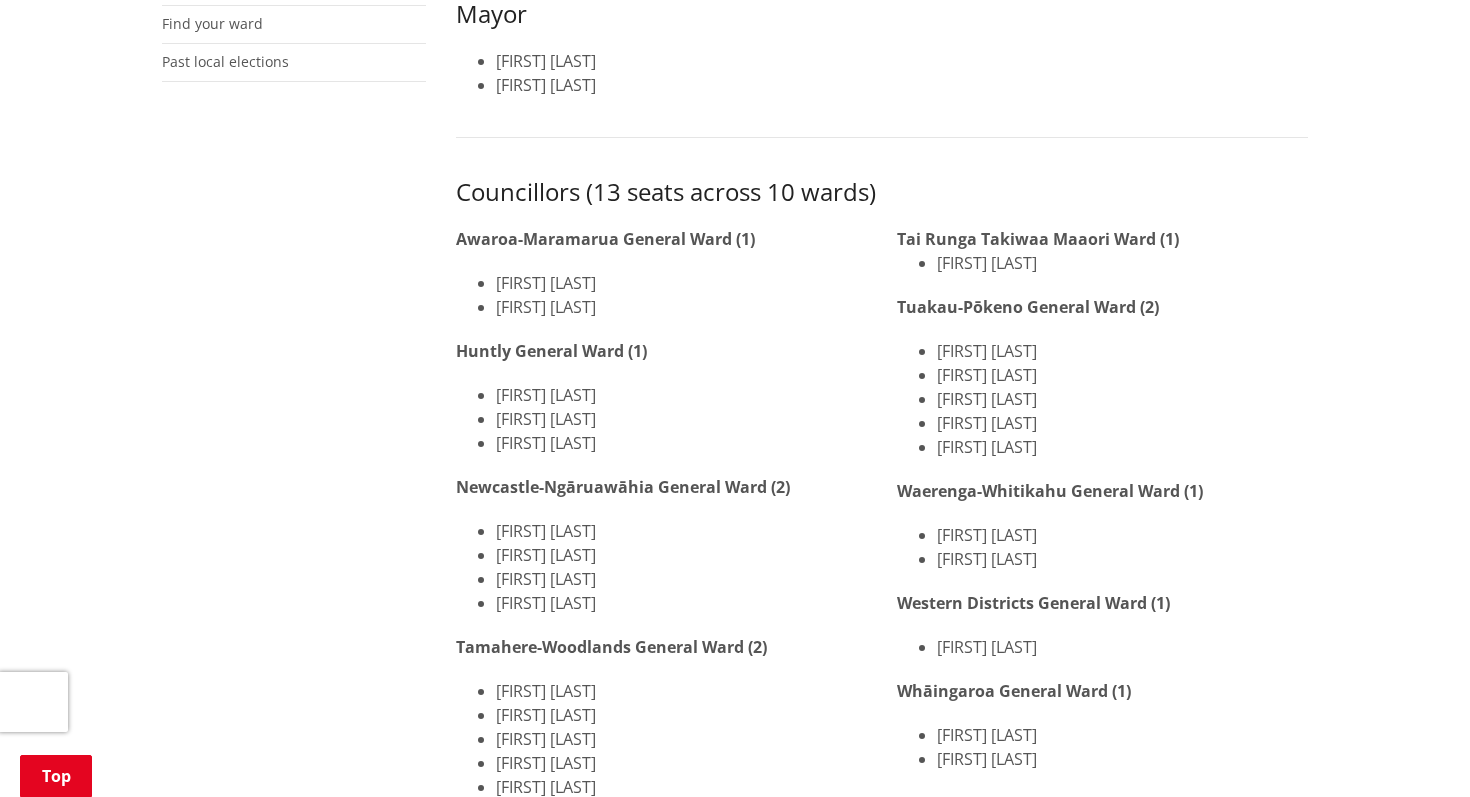 scroll, scrollTop: 589, scrollLeft: 0, axis: vertical 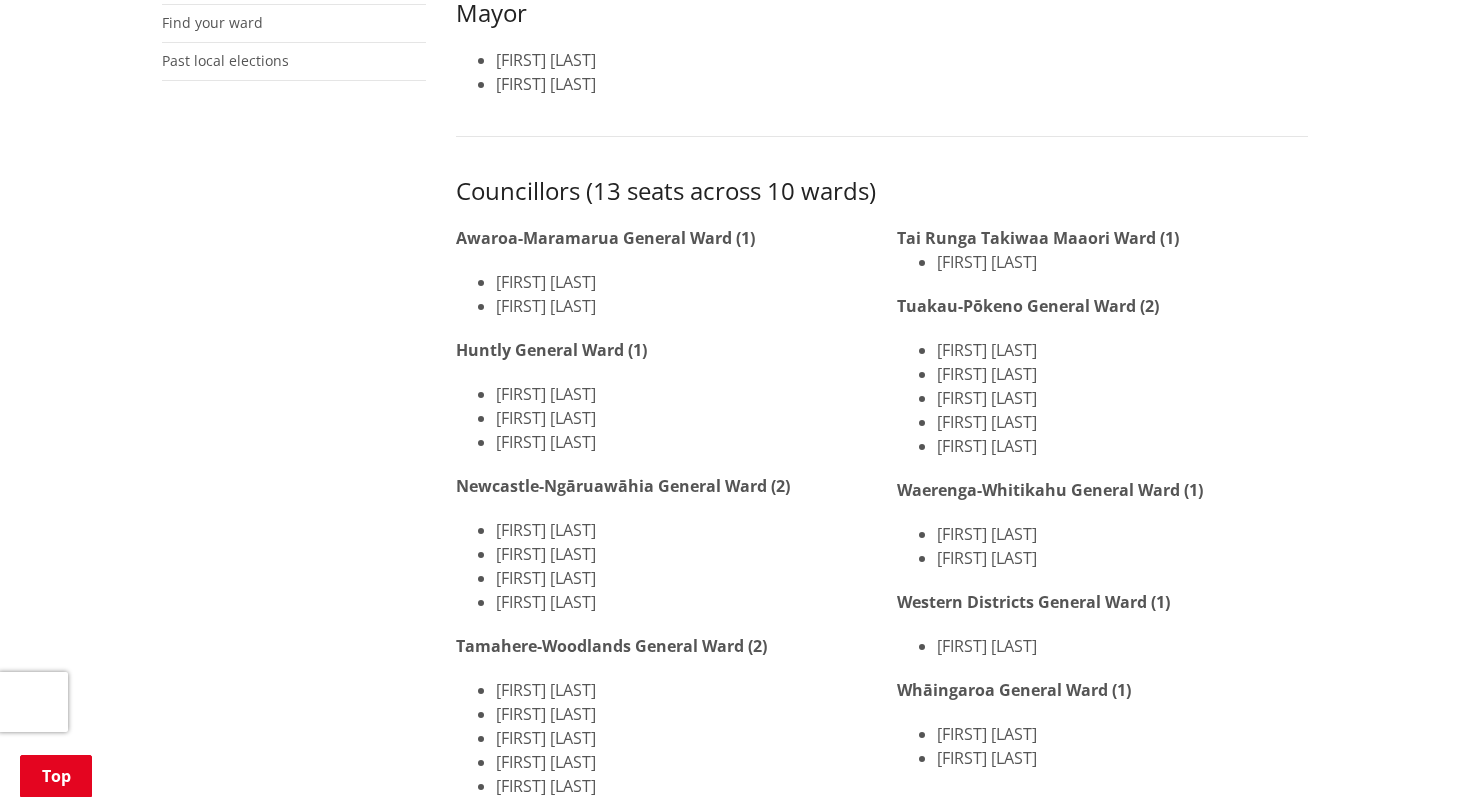 click on "[FIRST] [LAST]" at bounding box center (681, 530) 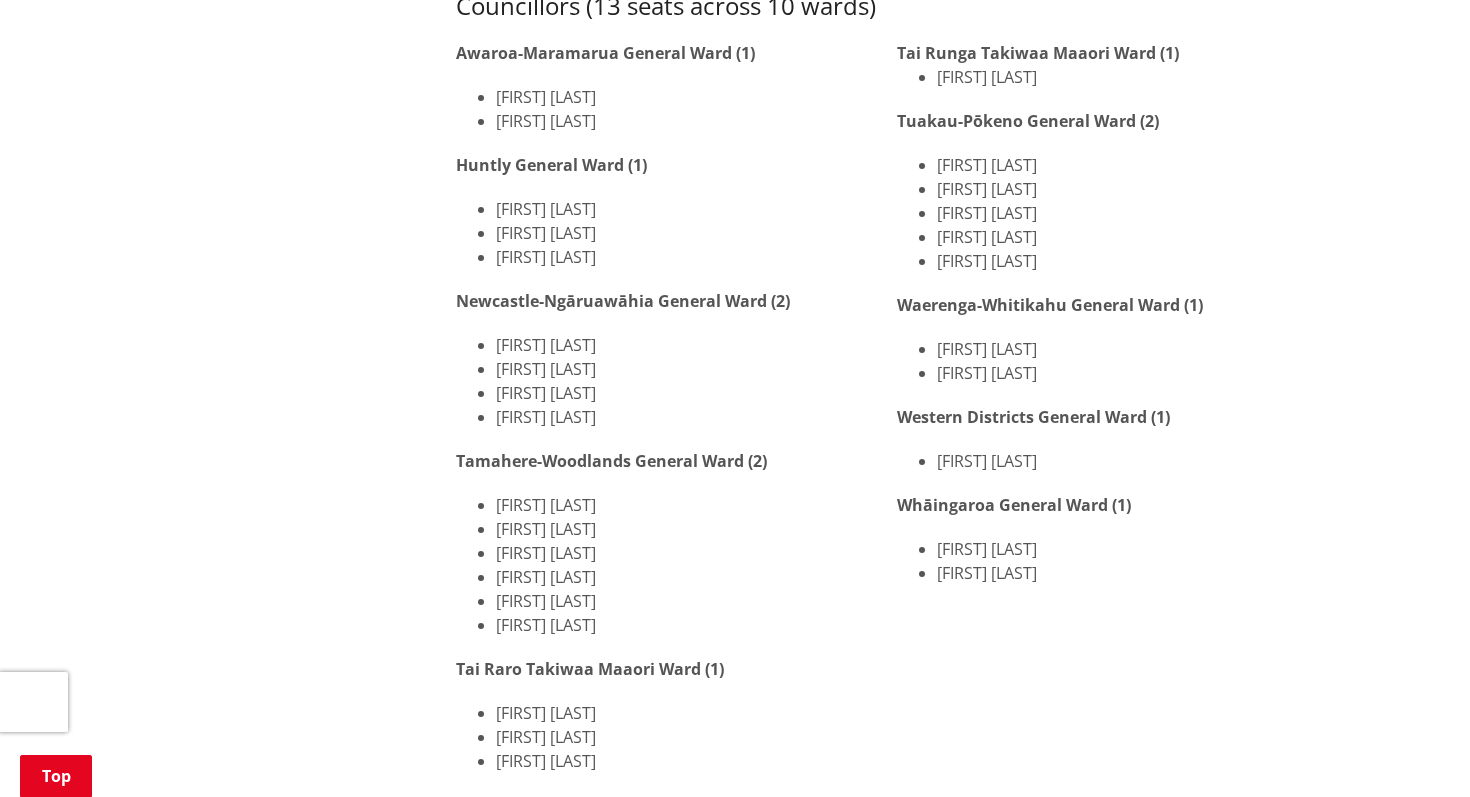 scroll, scrollTop: 689, scrollLeft: 0, axis: vertical 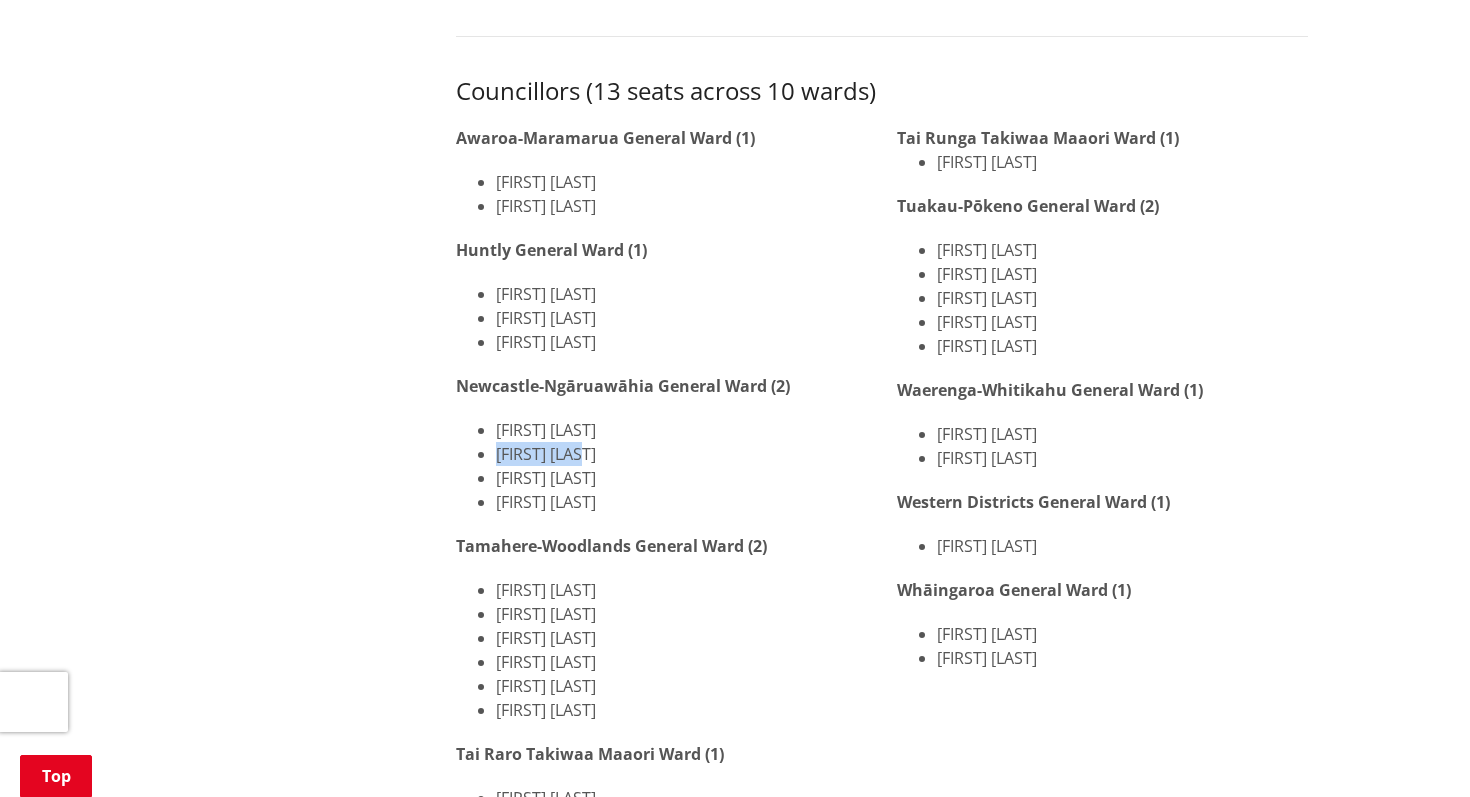 drag, startPoint x: 588, startPoint y: 383, endPoint x: 499, endPoint y: 380, distance: 89.050545 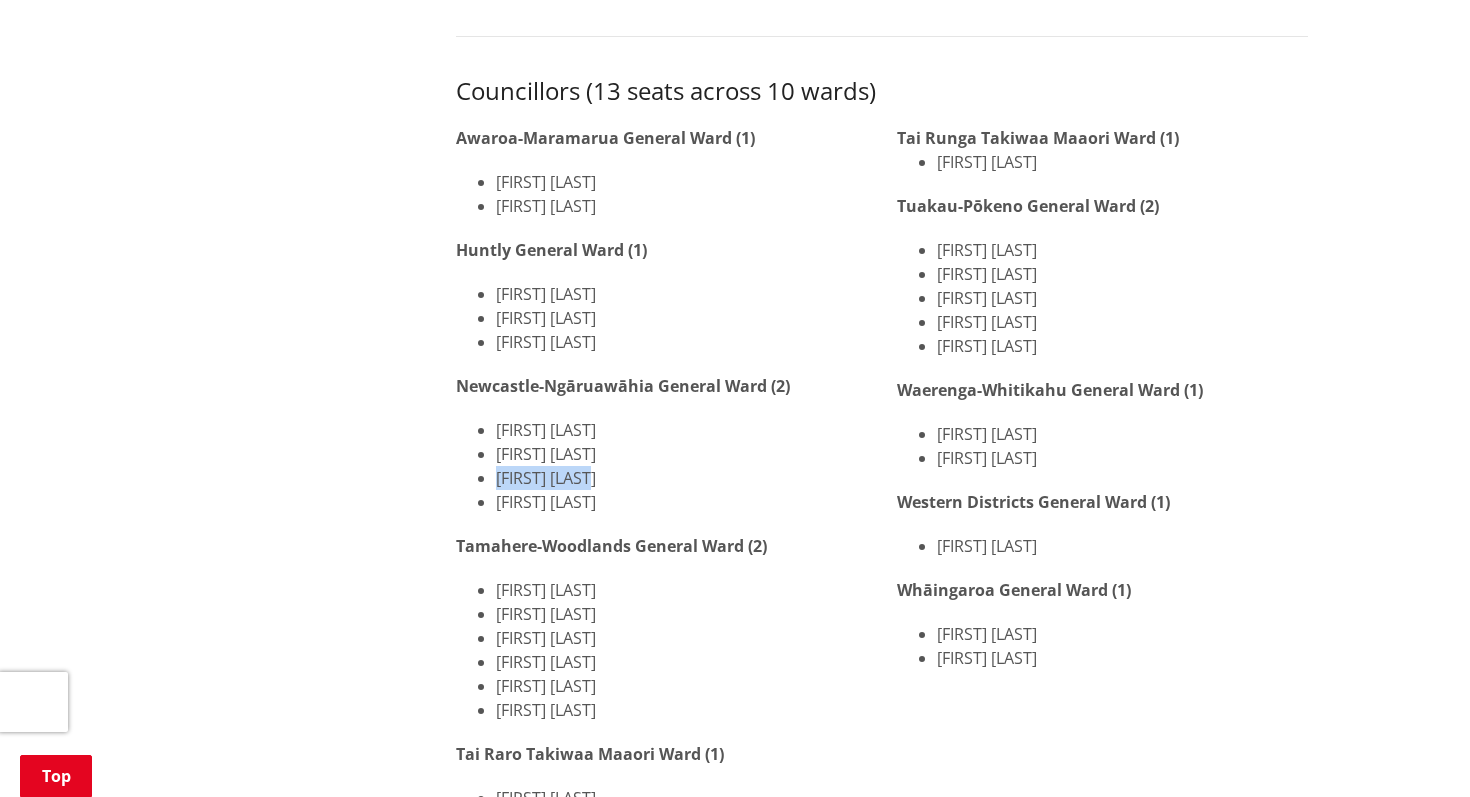 drag, startPoint x: 585, startPoint y: 405, endPoint x: 505, endPoint y: 411, distance: 80.224686 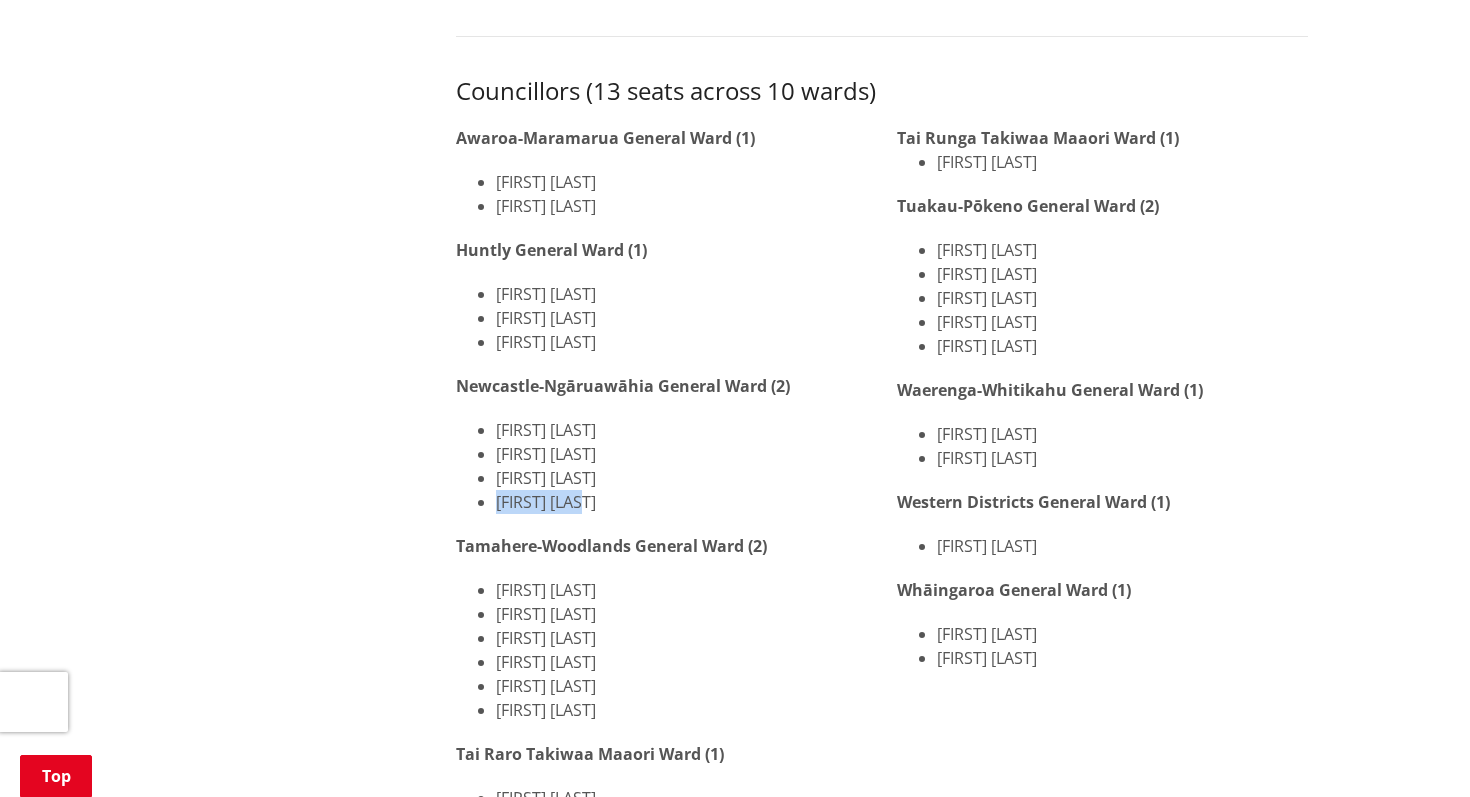 drag, startPoint x: 500, startPoint y: 430, endPoint x: 608, endPoint y: 441, distance: 108.55874 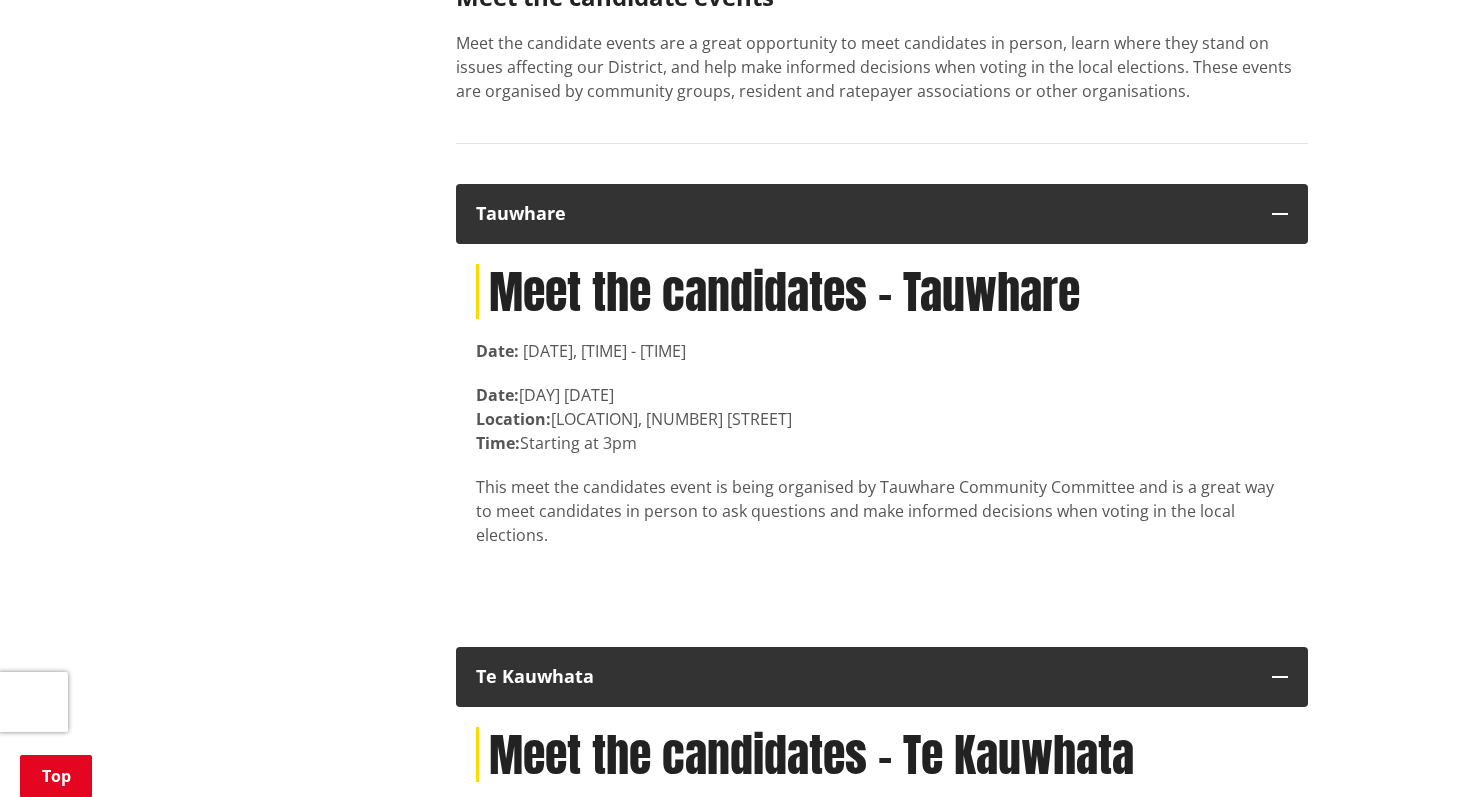 scroll, scrollTop: 3549, scrollLeft: 0, axis: vertical 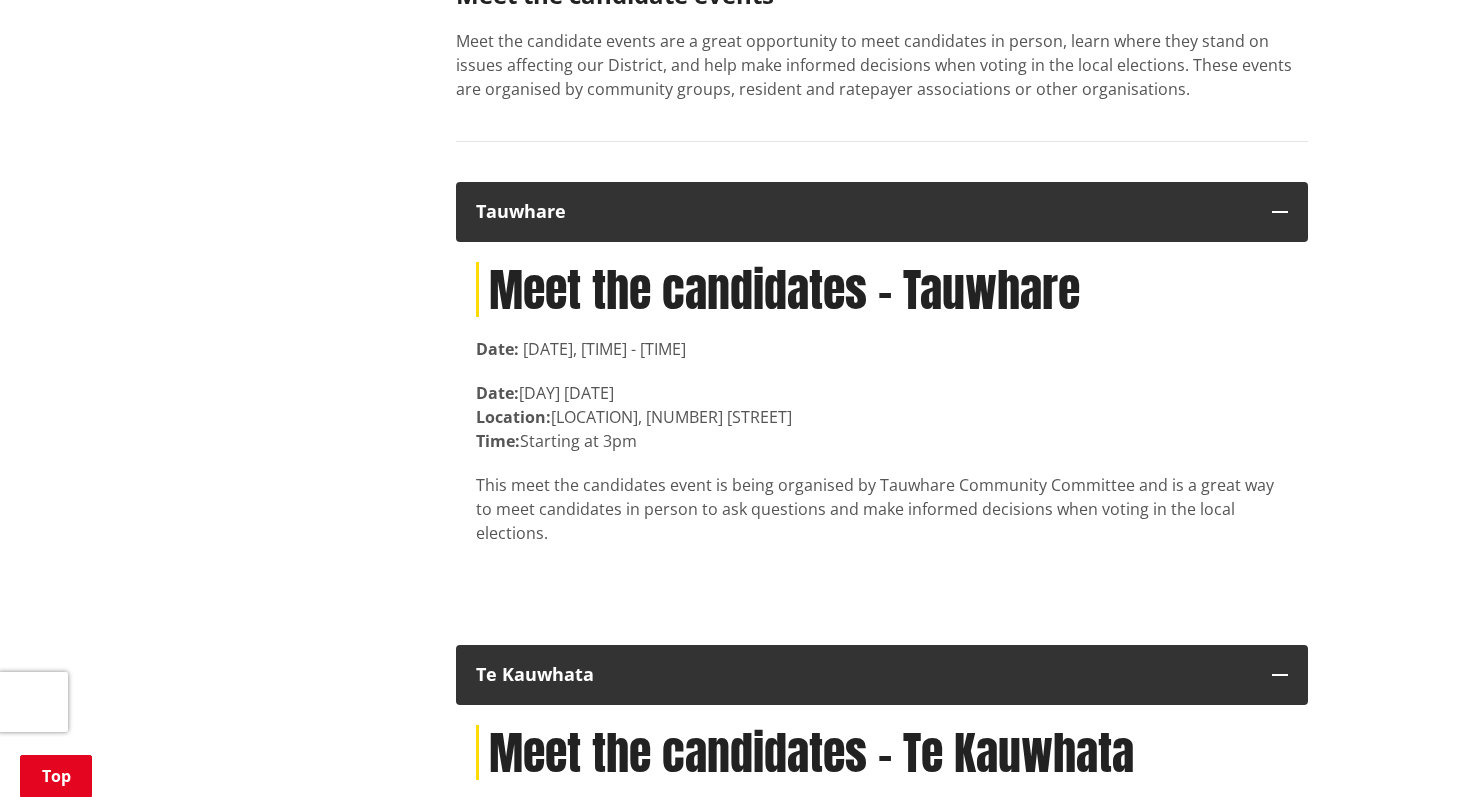 drag, startPoint x: 597, startPoint y: 325, endPoint x: 630, endPoint y: 336, distance: 34.785053 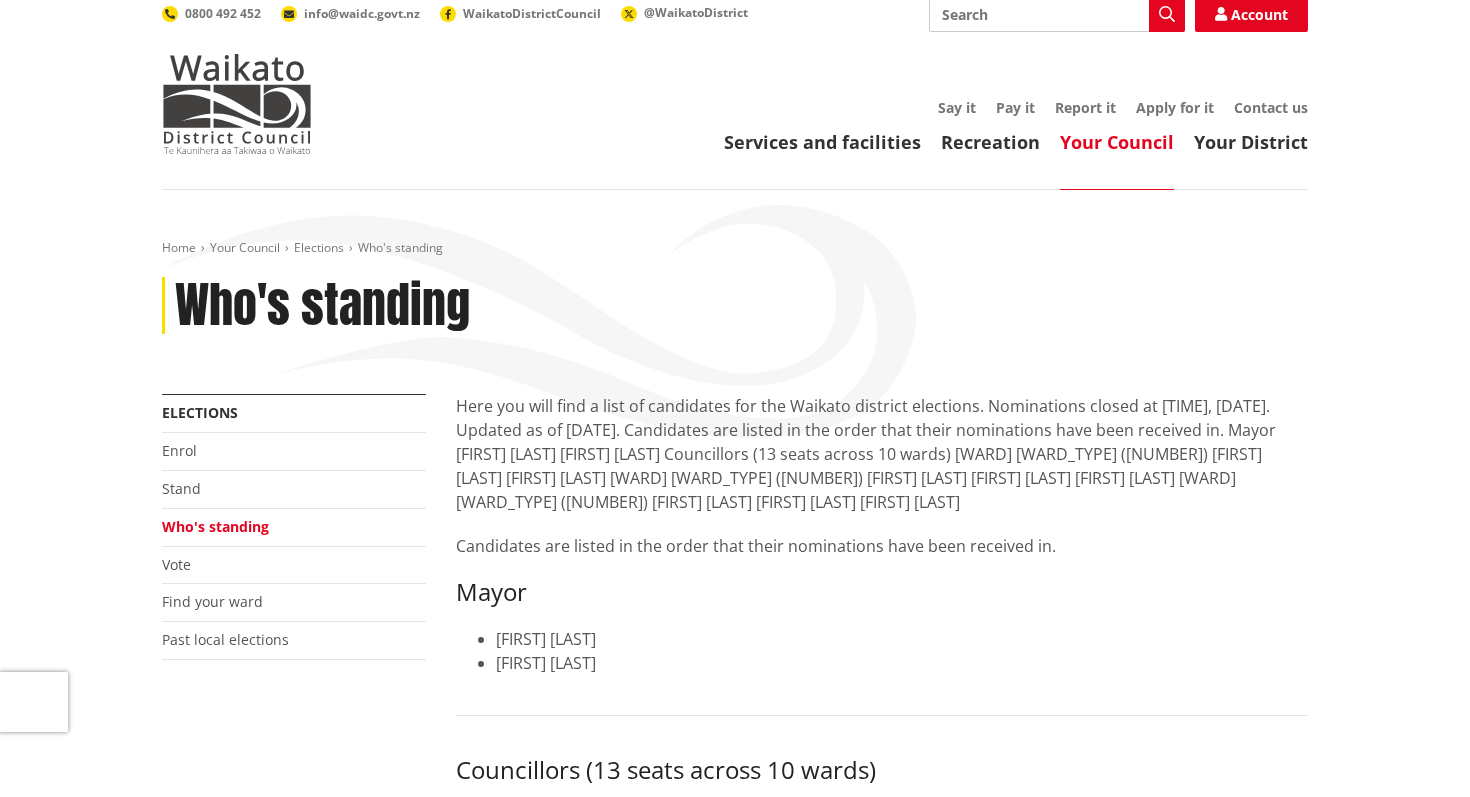 scroll, scrollTop: 0, scrollLeft: 0, axis: both 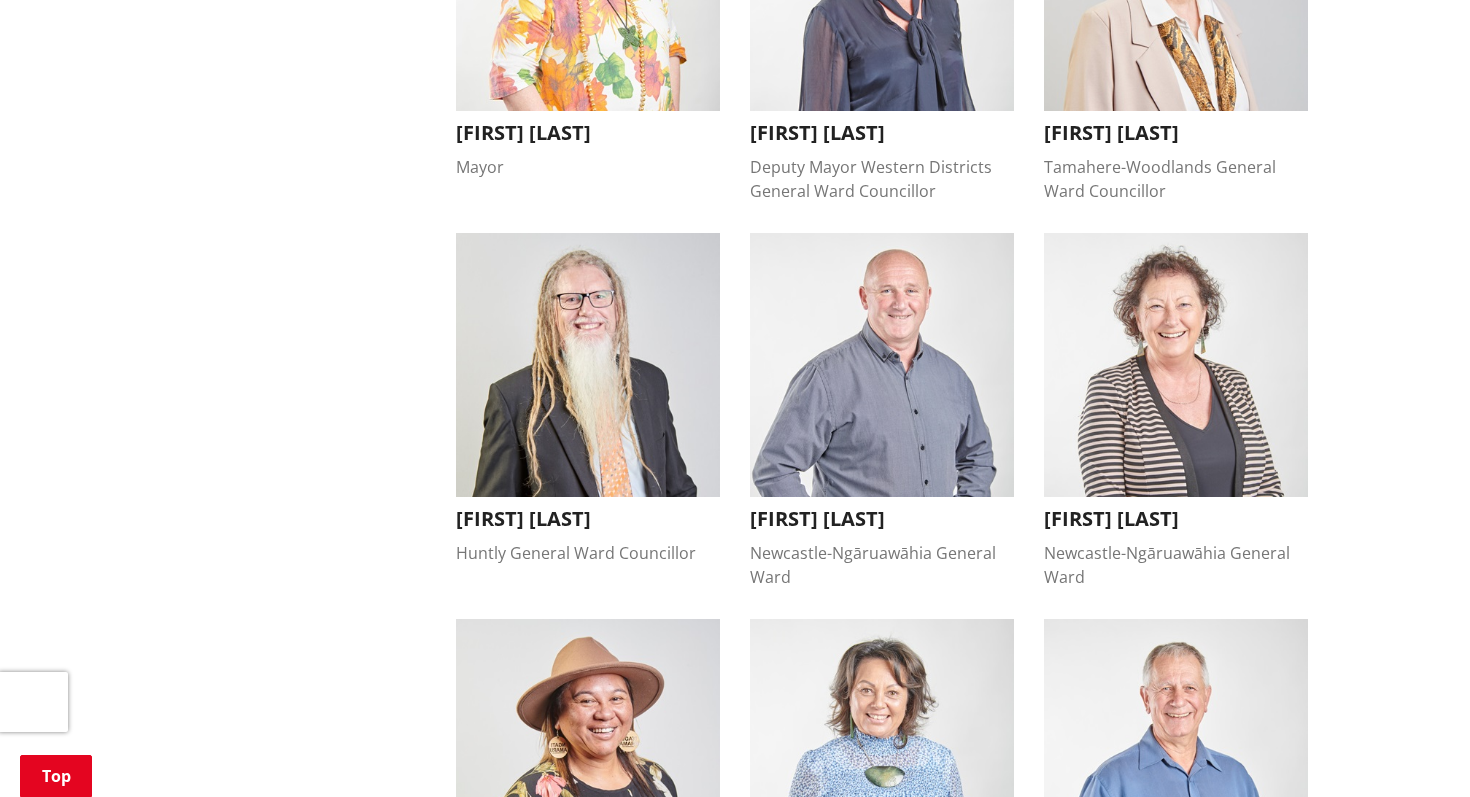 click at bounding box center [882, 365] 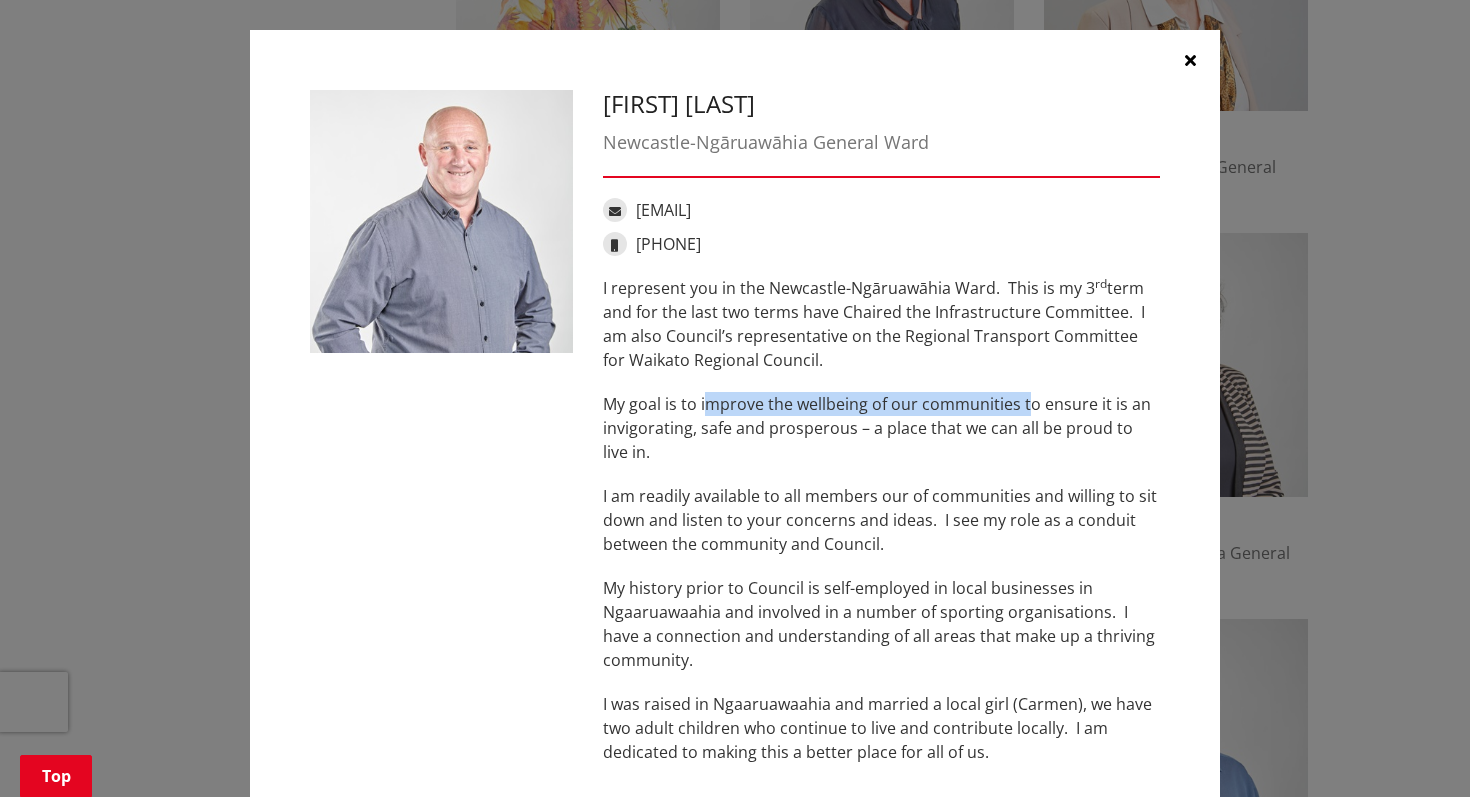 drag, startPoint x: 709, startPoint y: 404, endPoint x: 994, endPoint y: 425, distance: 285.77264 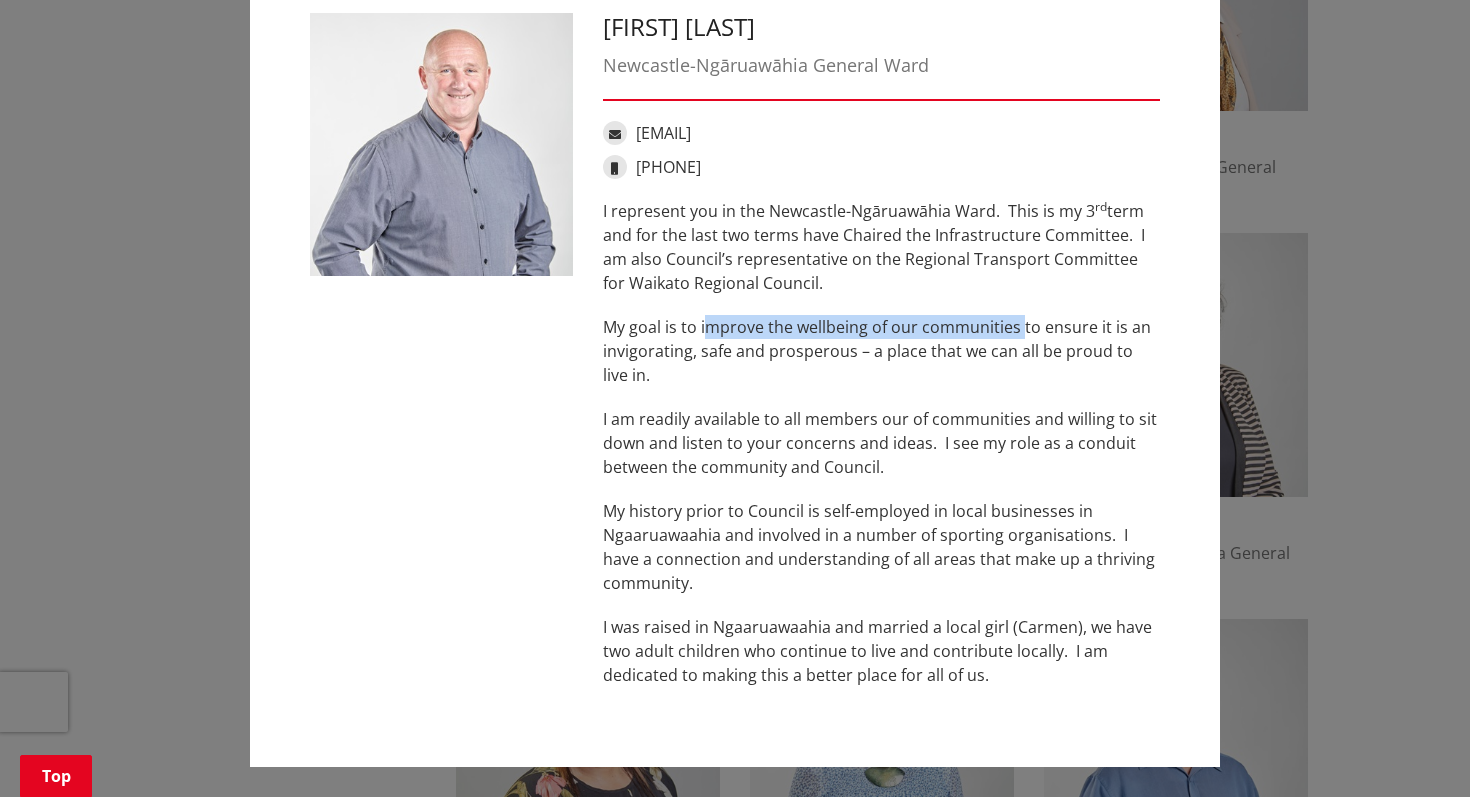scroll, scrollTop: 0, scrollLeft: 0, axis: both 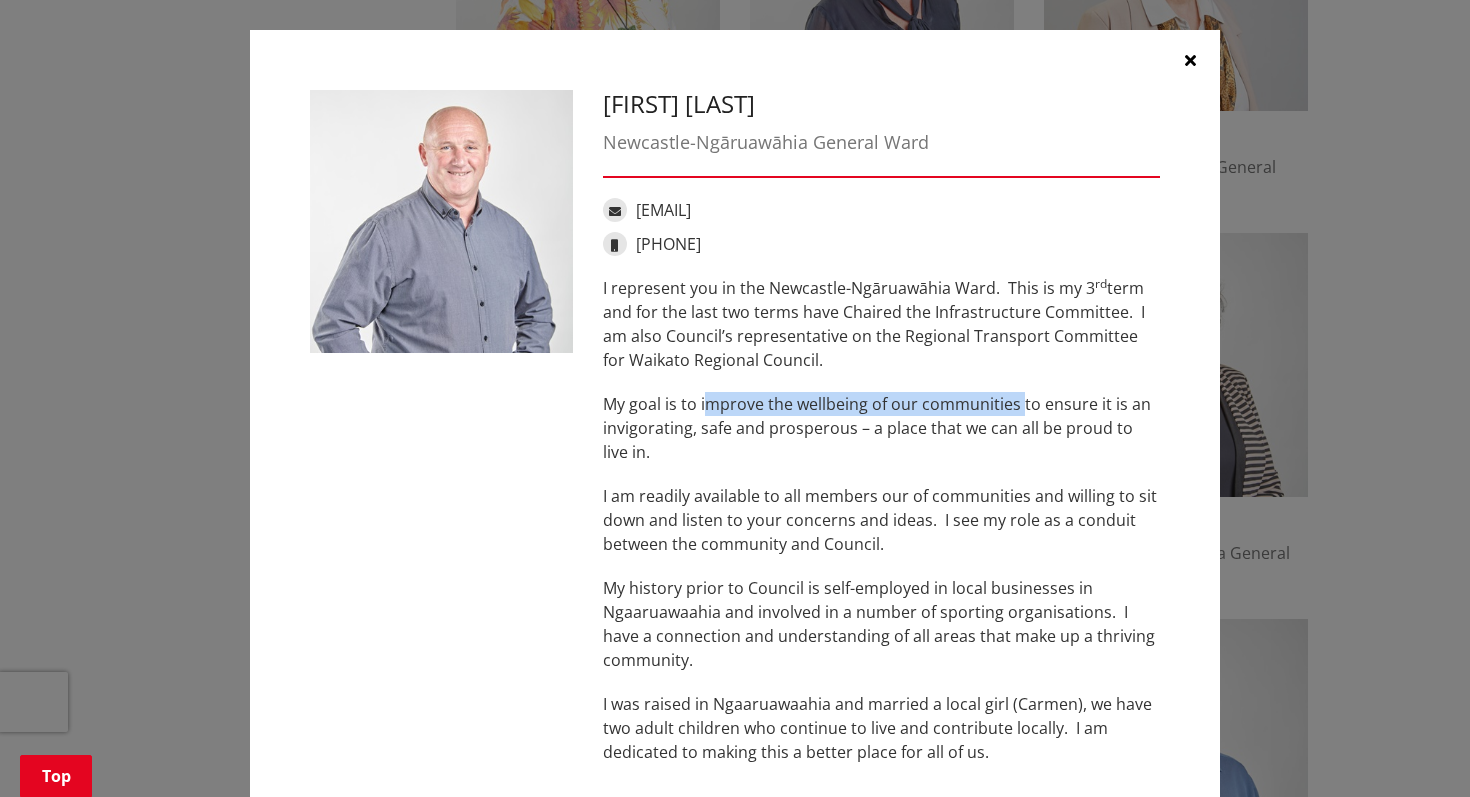 click at bounding box center (1190, 60) 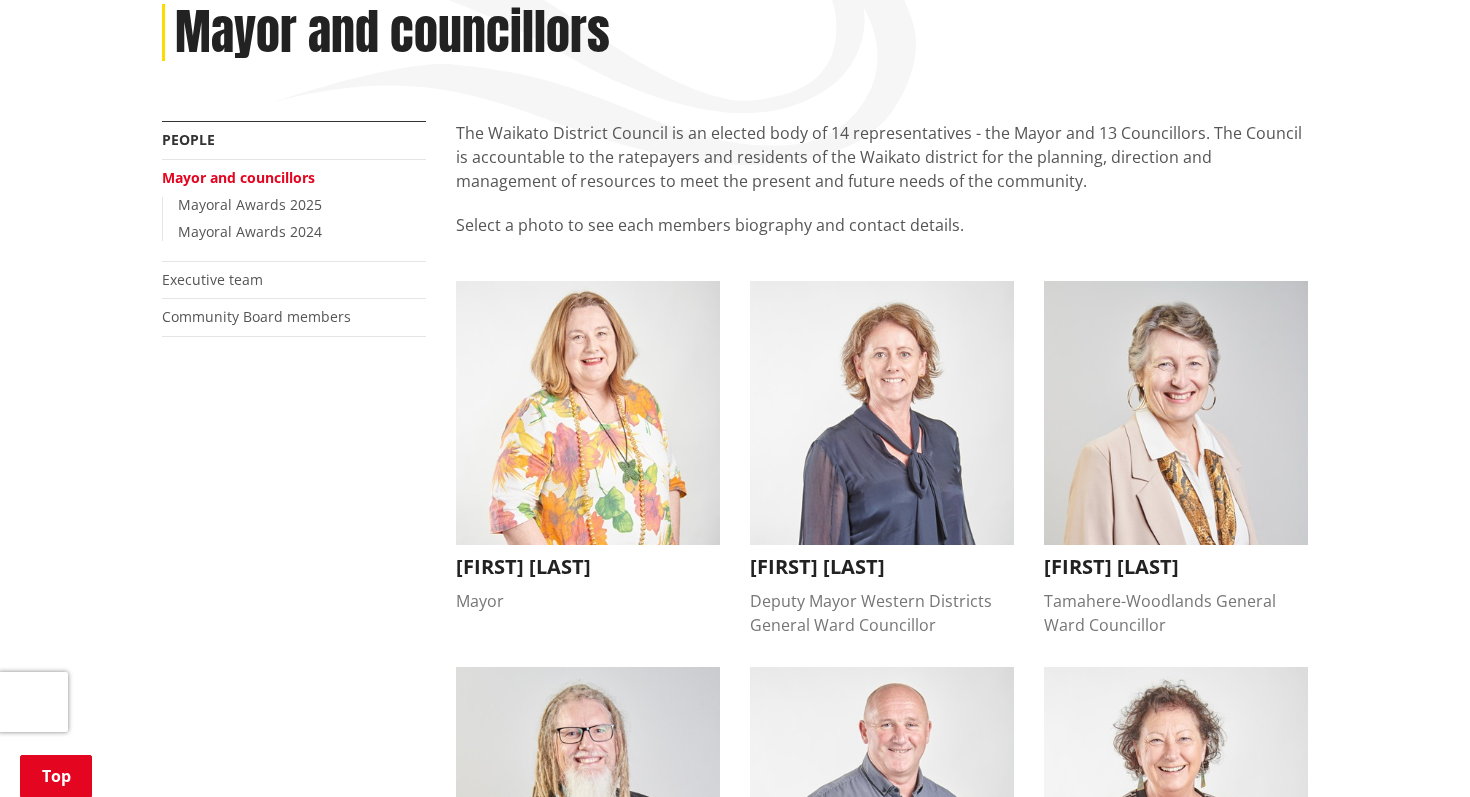 scroll, scrollTop: 284, scrollLeft: 0, axis: vertical 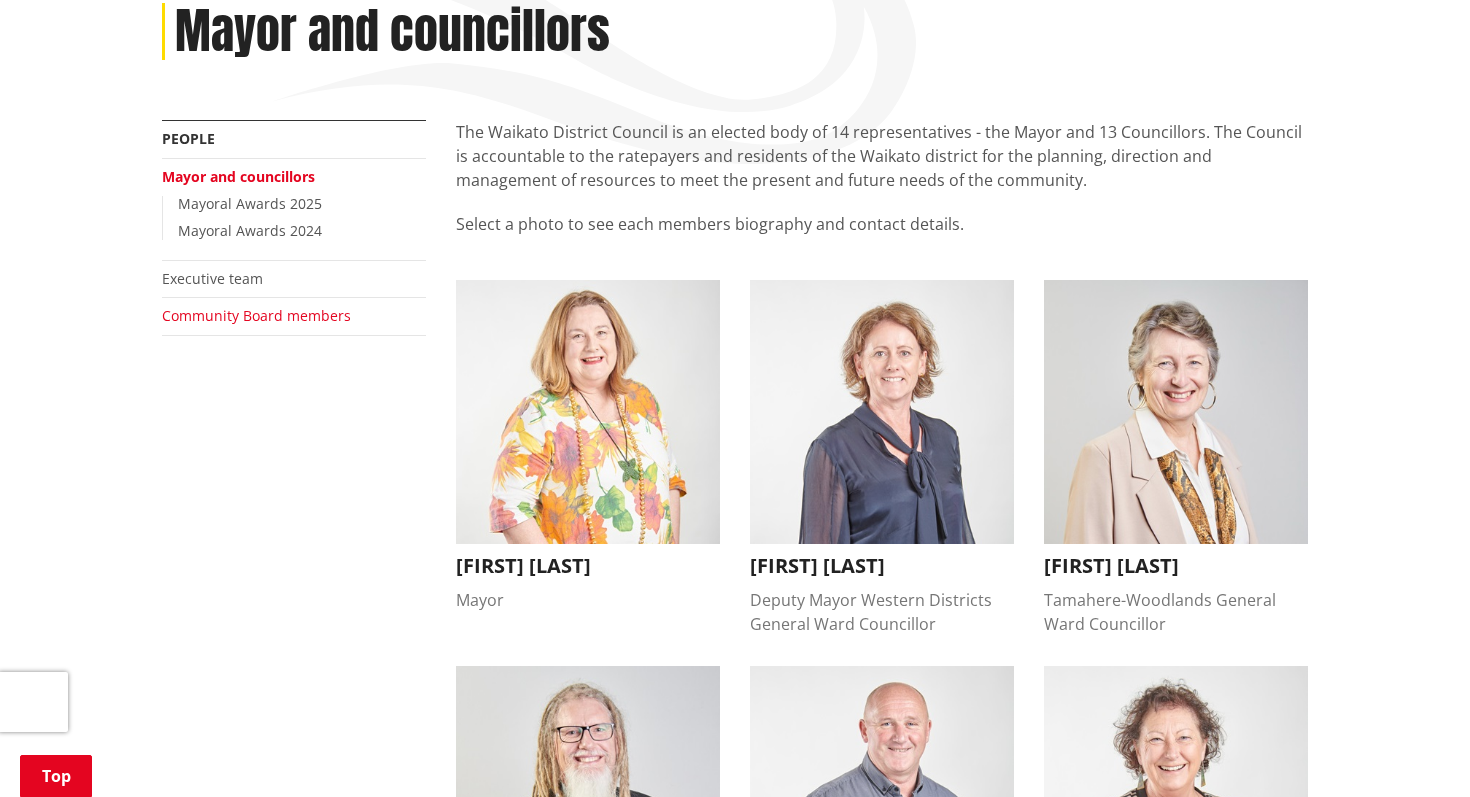 click on "Community Board members" at bounding box center (256, 315) 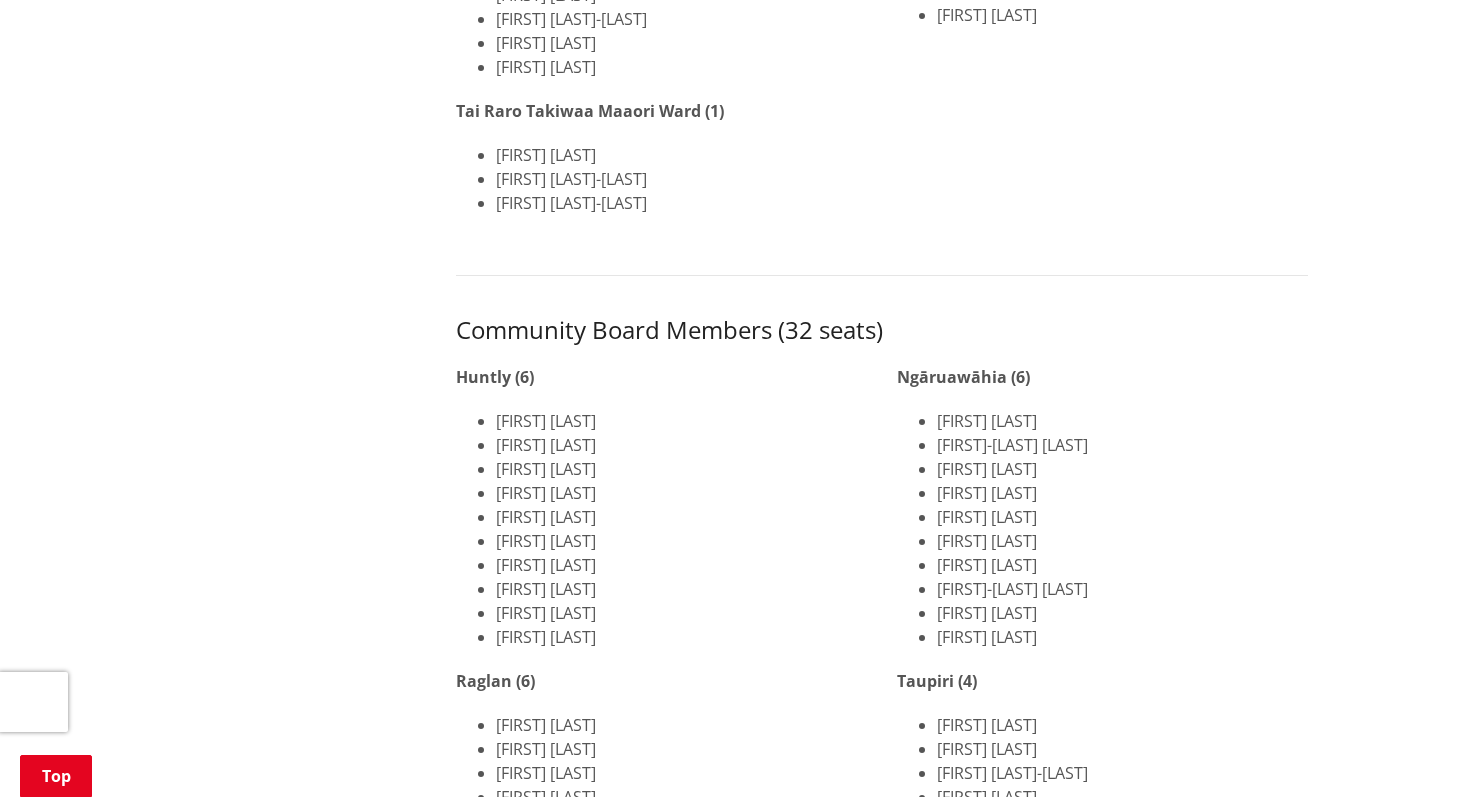 scroll, scrollTop: 1259, scrollLeft: 0, axis: vertical 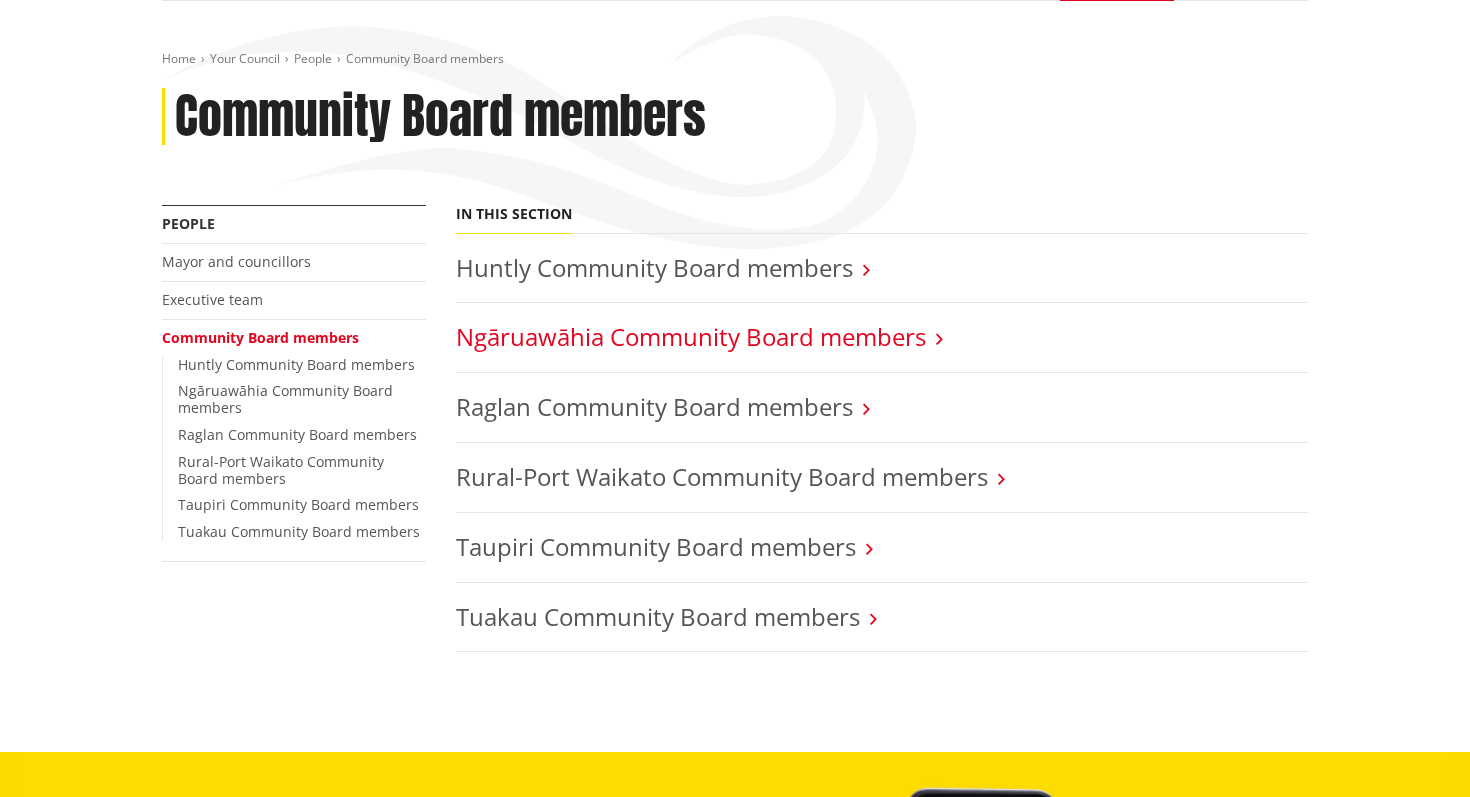 click on "Ngāruawāhia Community Board members" at bounding box center (691, 336) 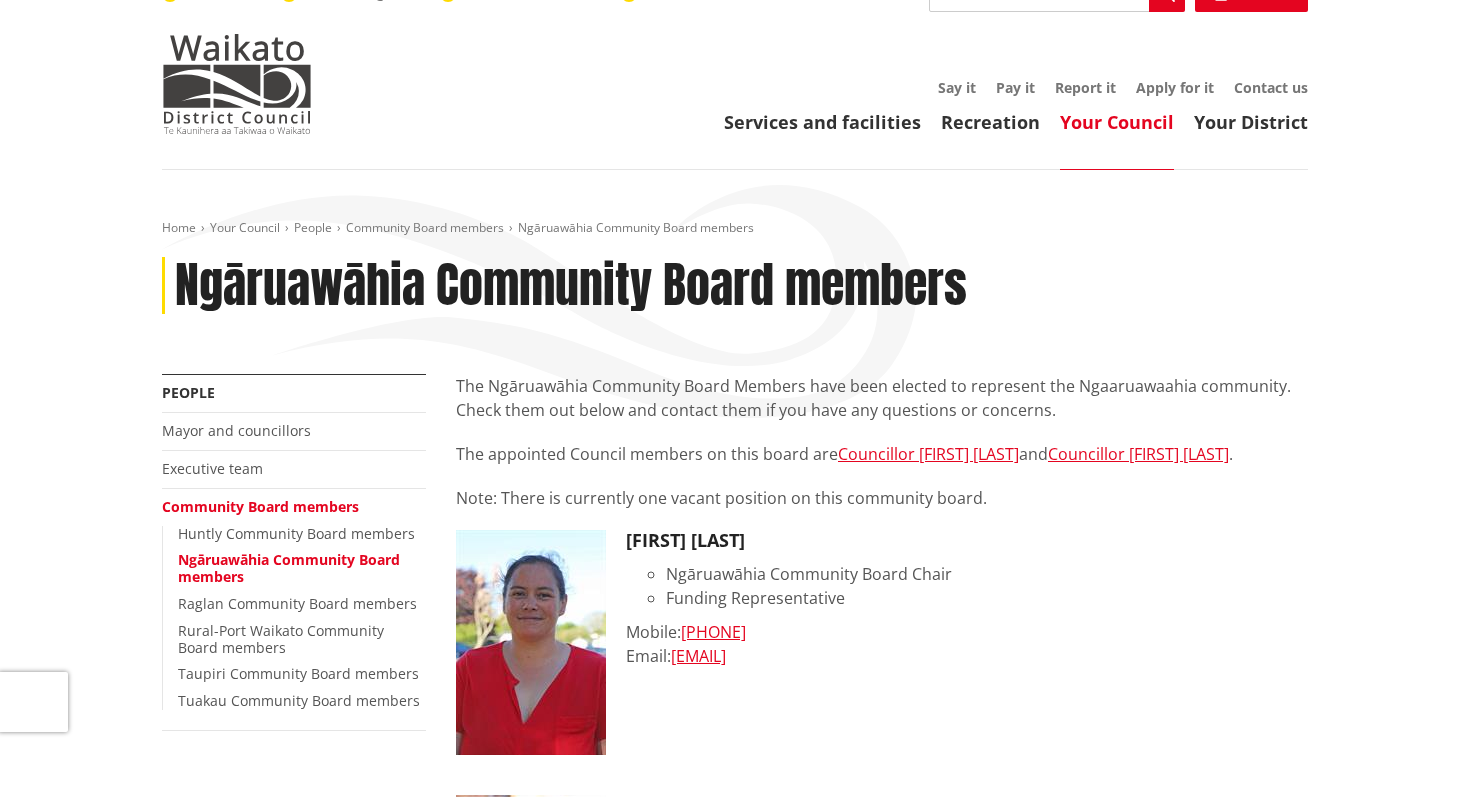 scroll, scrollTop: 0, scrollLeft: 0, axis: both 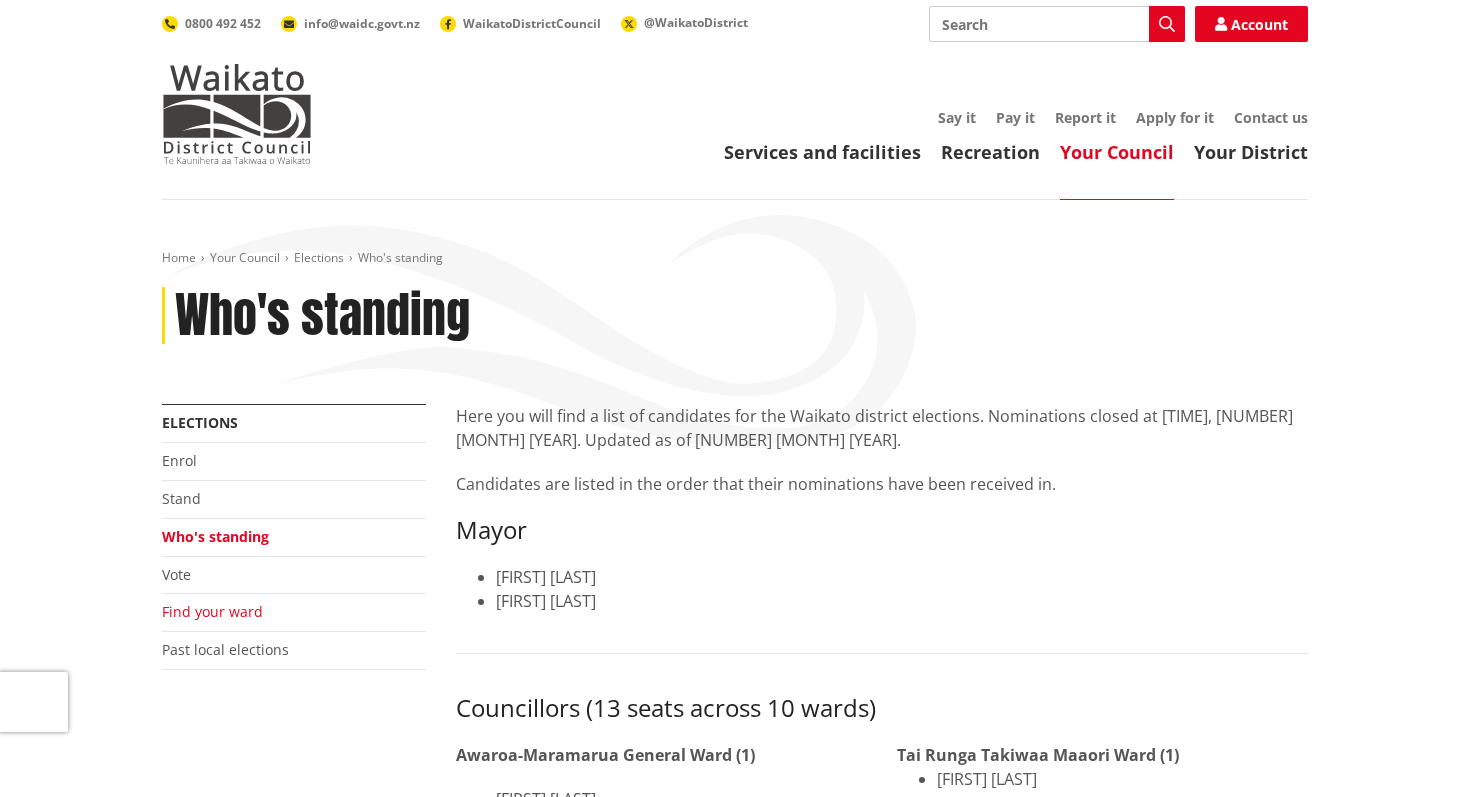 click on "Find your ward" at bounding box center (212, 611) 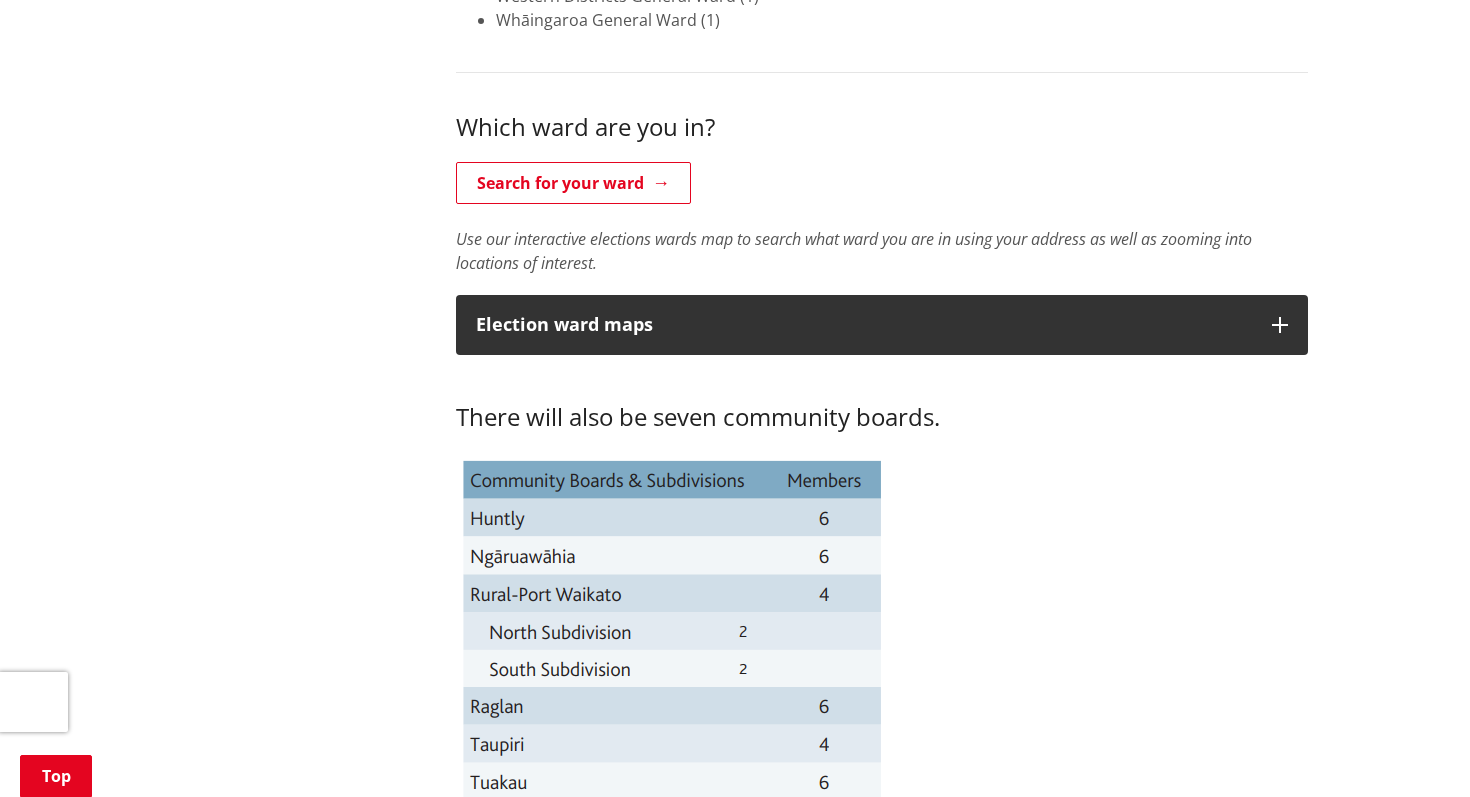 scroll, scrollTop: 821, scrollLeft: 0, axis: vertical 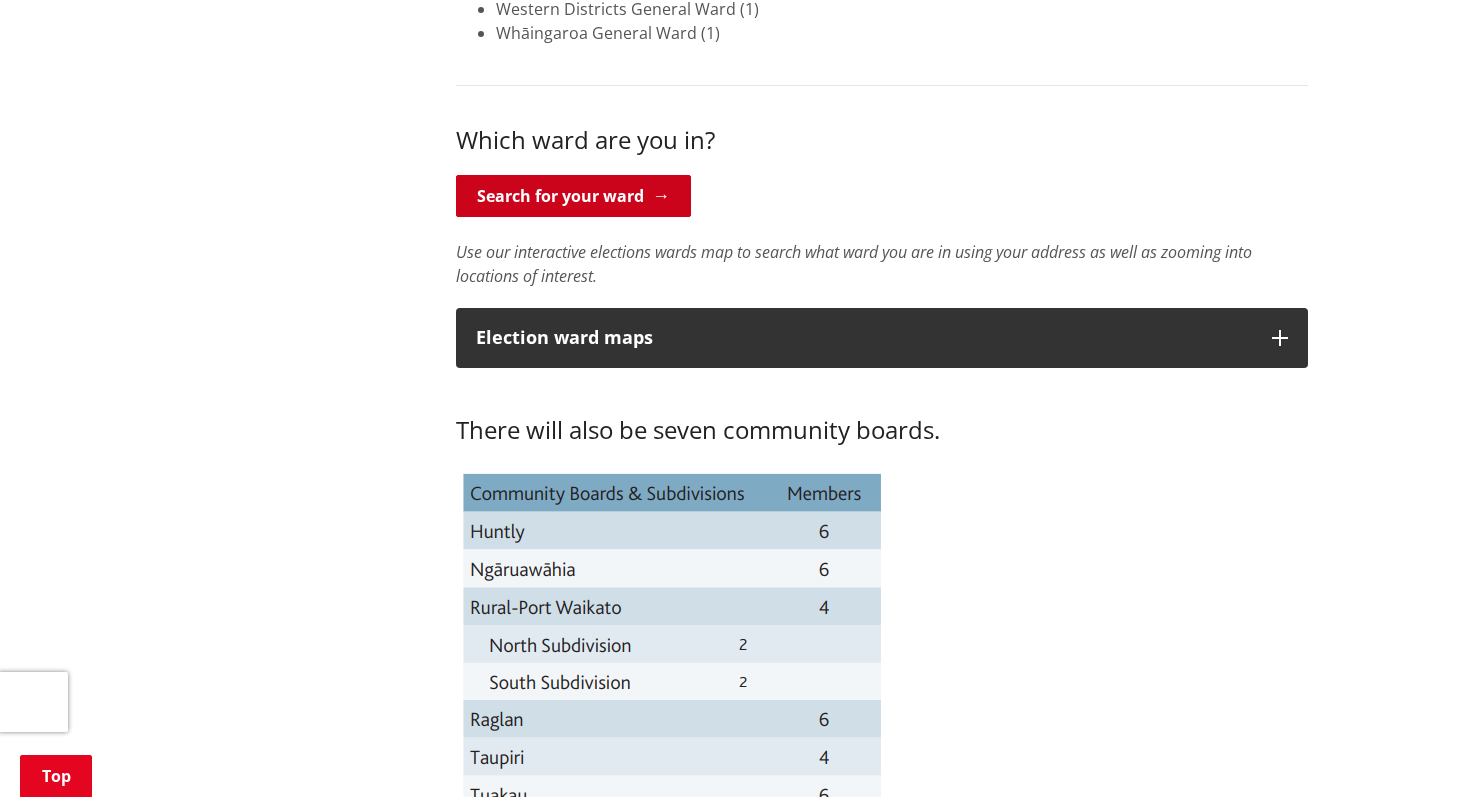 click on "Search for your ward" at bounding box center (573, 196) 